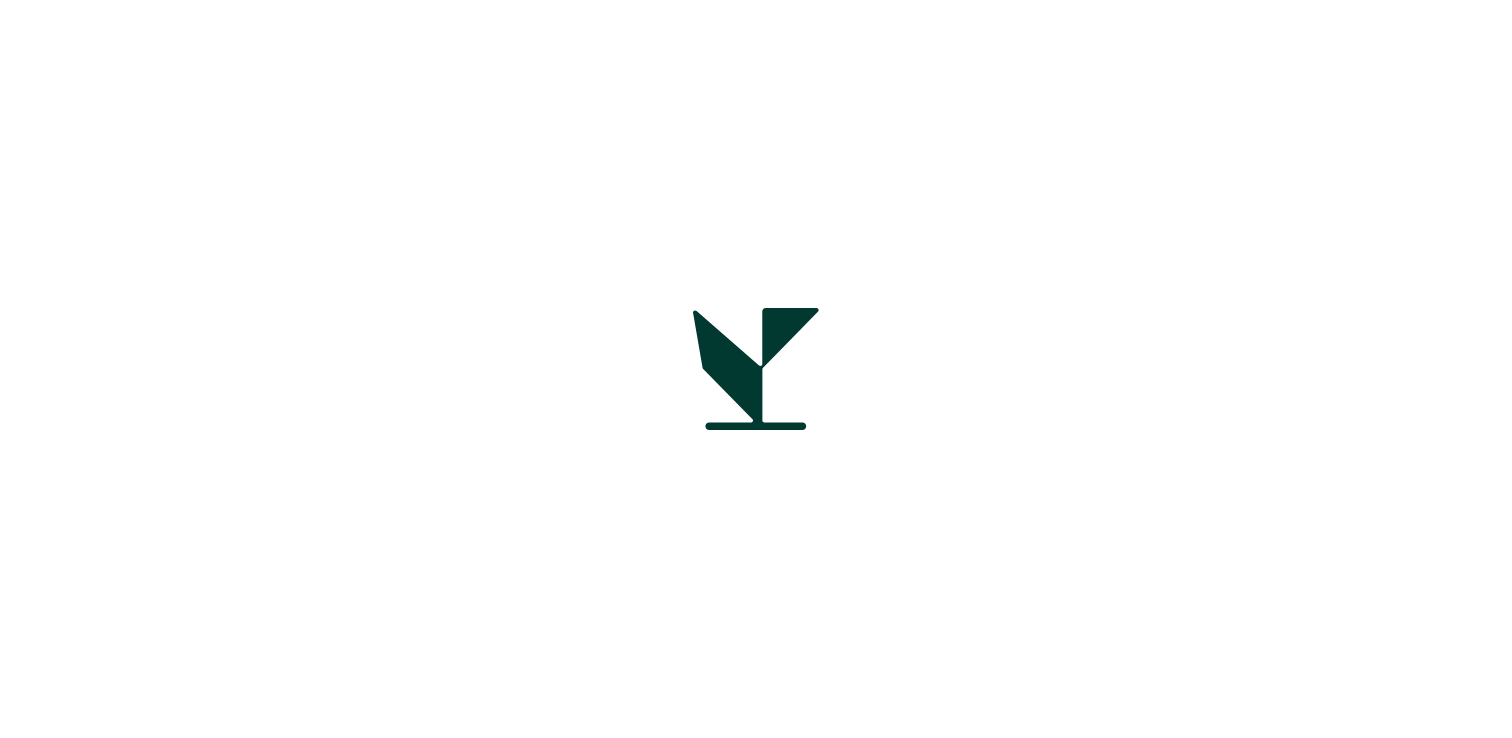 scroll, scrollTop: 0, scrollLeft: 0, axis: both 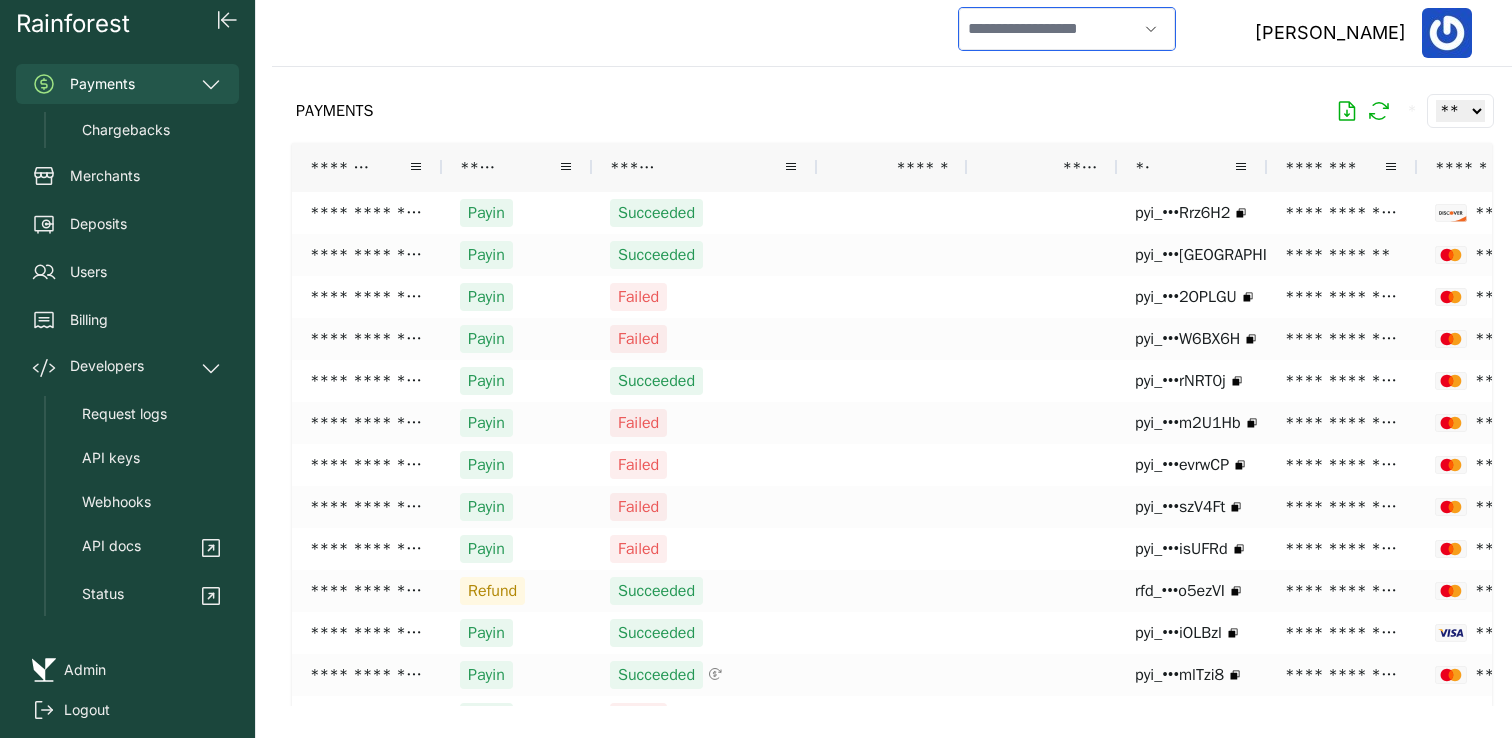 click at bounding box center [1048, 29] 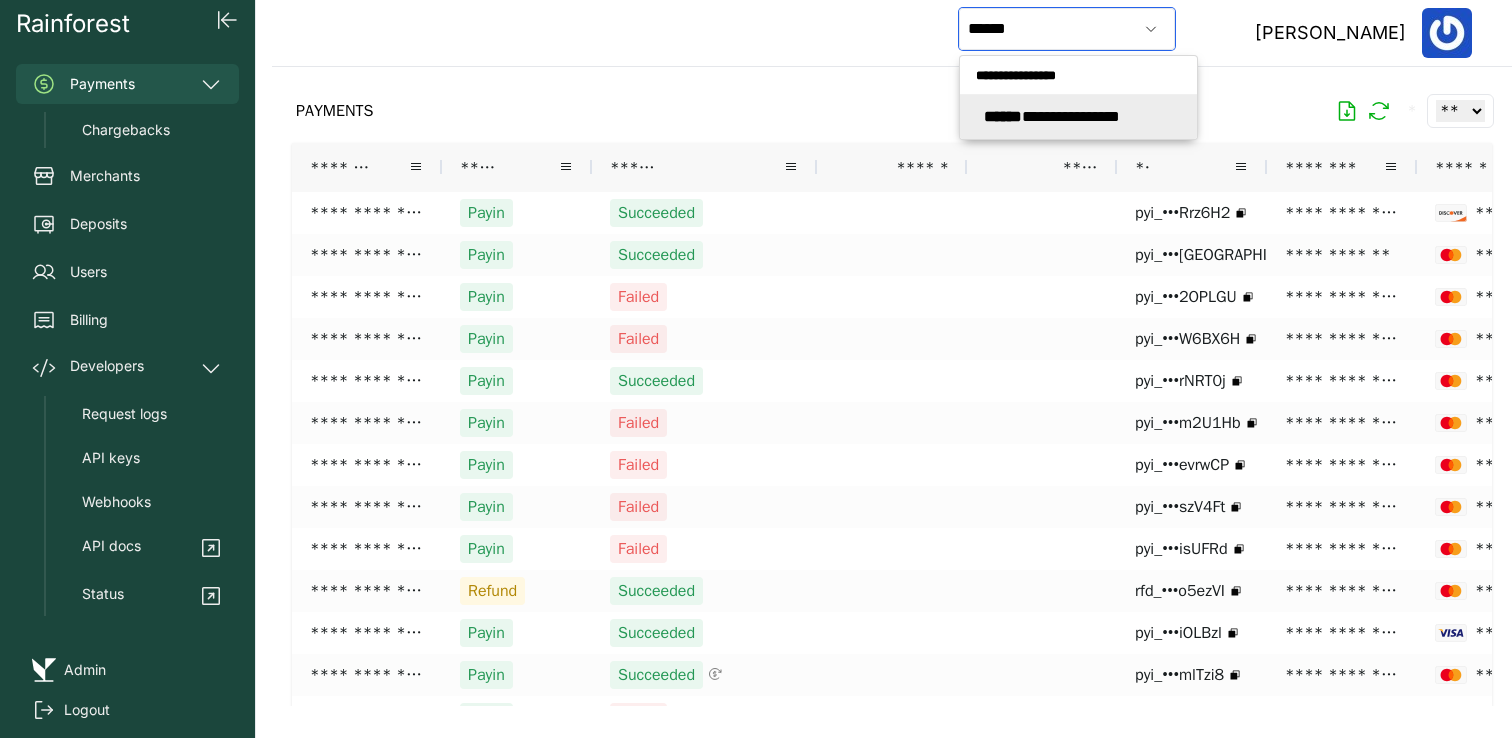 click on "**********" at bounding box center [1052, 116] 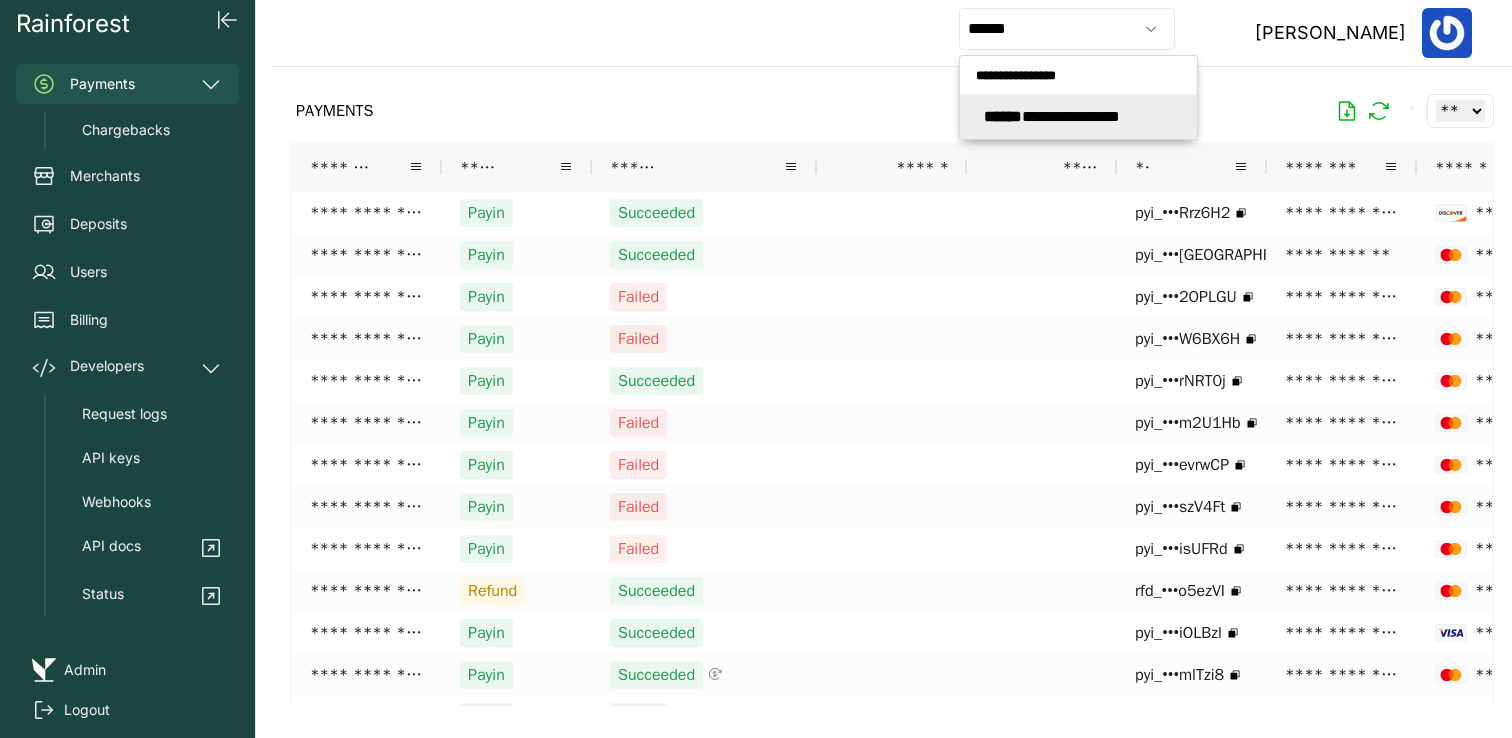 type on "**********" 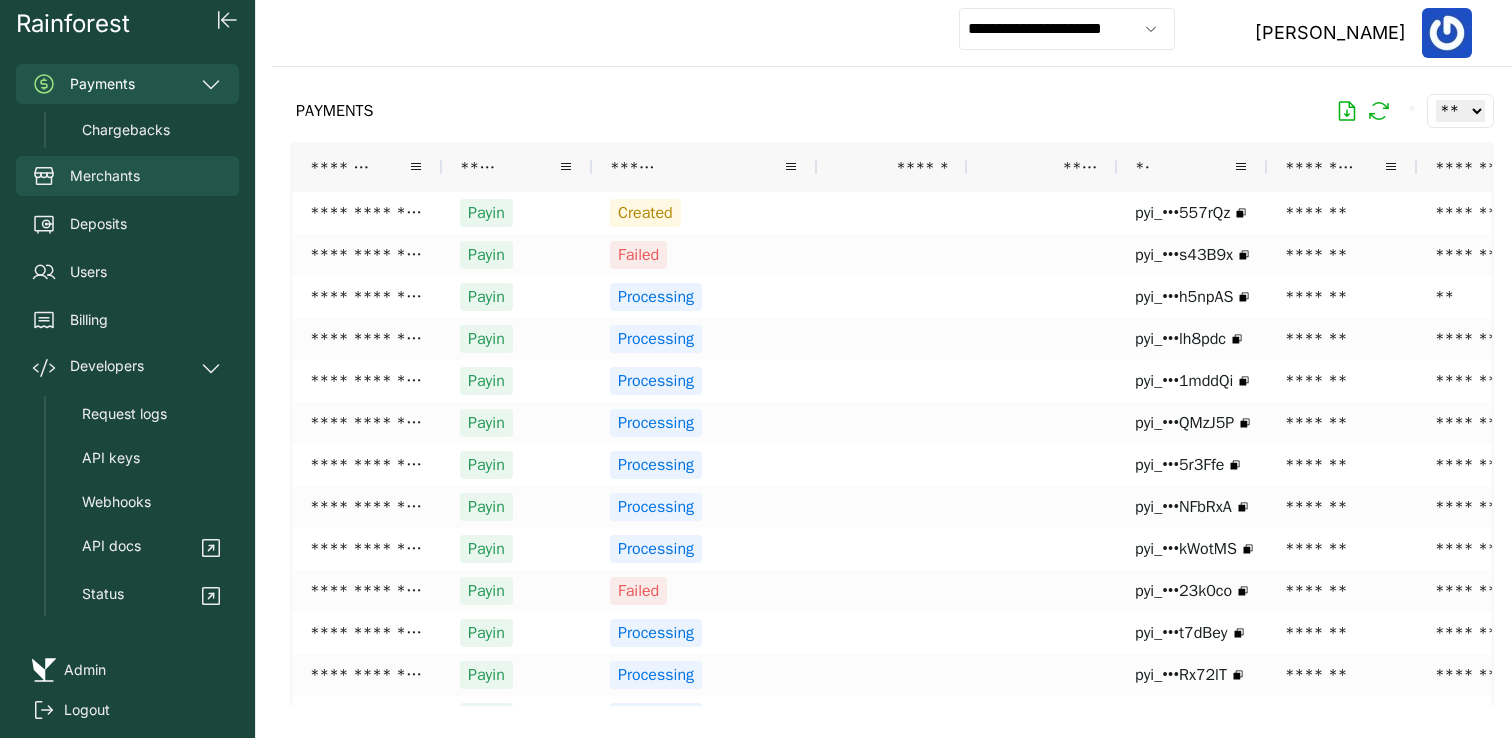 click on "Merchants" at bounding box center [105, 176] 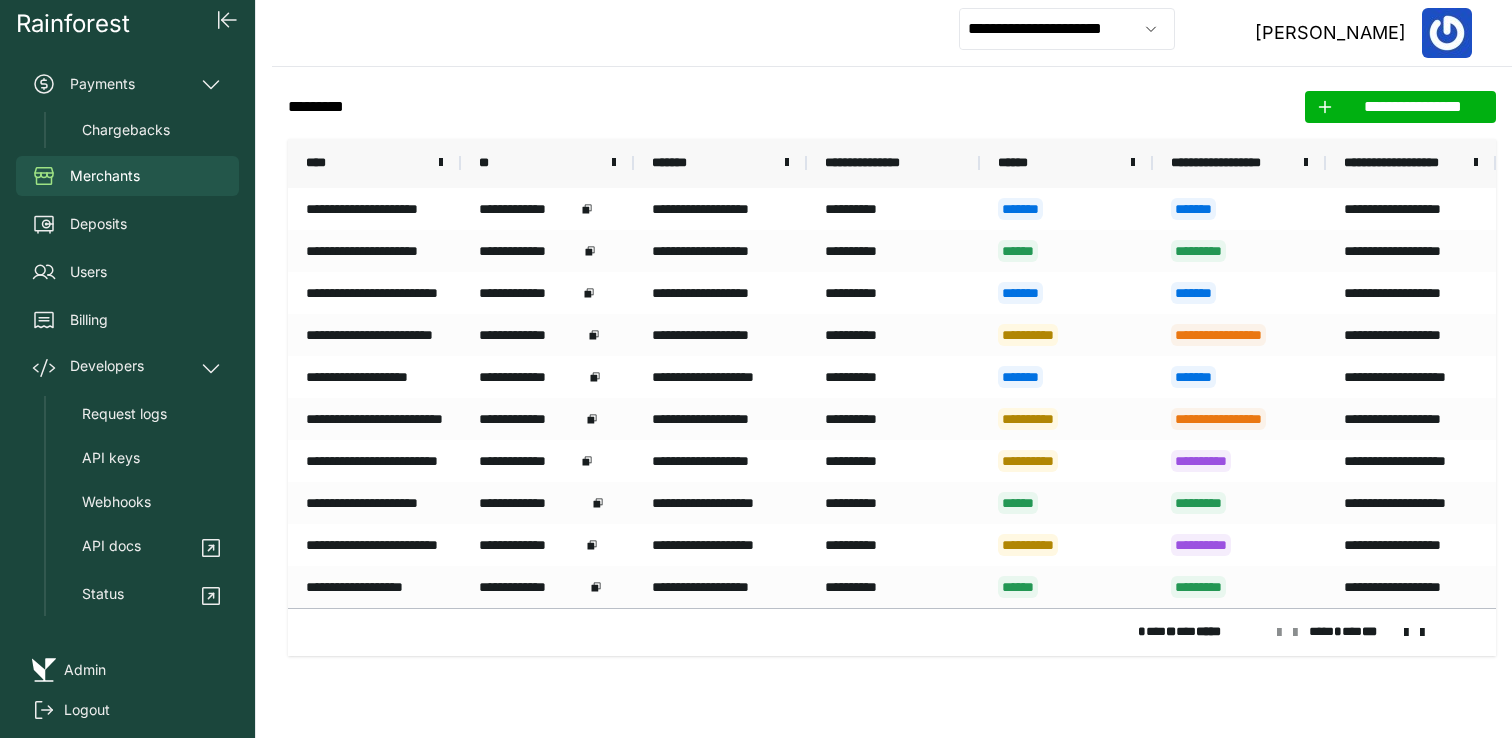 click on "**********" at bounding box center (892, 33) 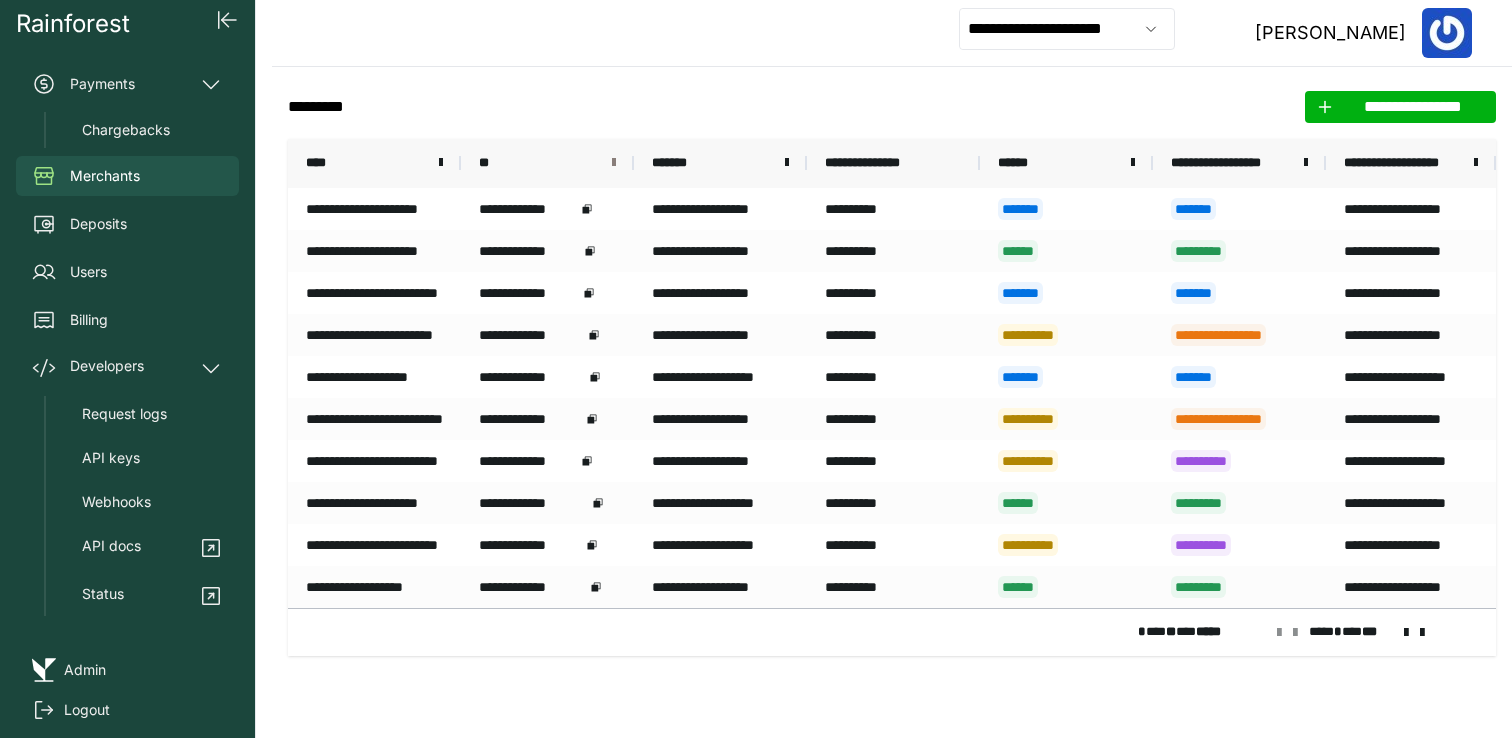 click at bounding box center (614, 163) 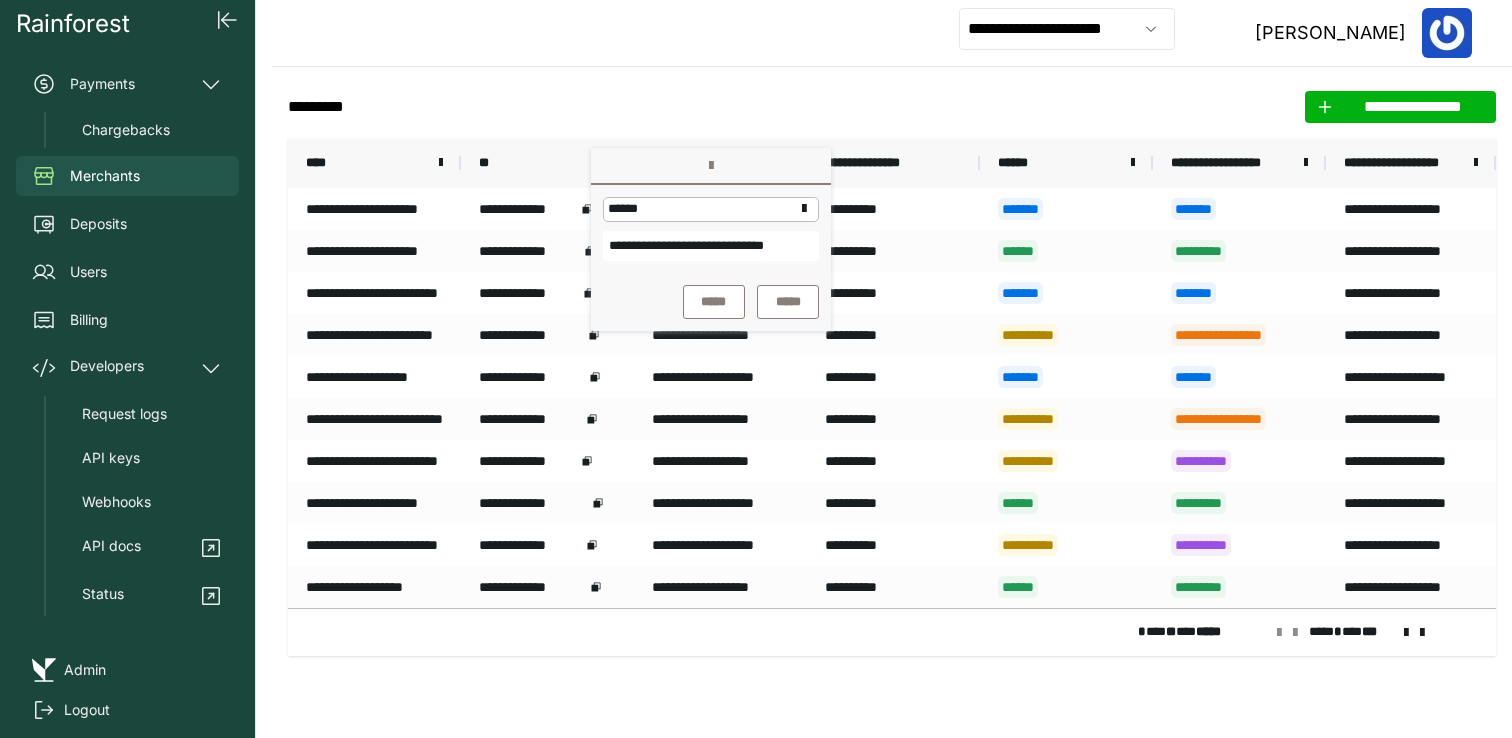 scroll, scrollTop: 0, scrollLeft: 50, axis: horizontal 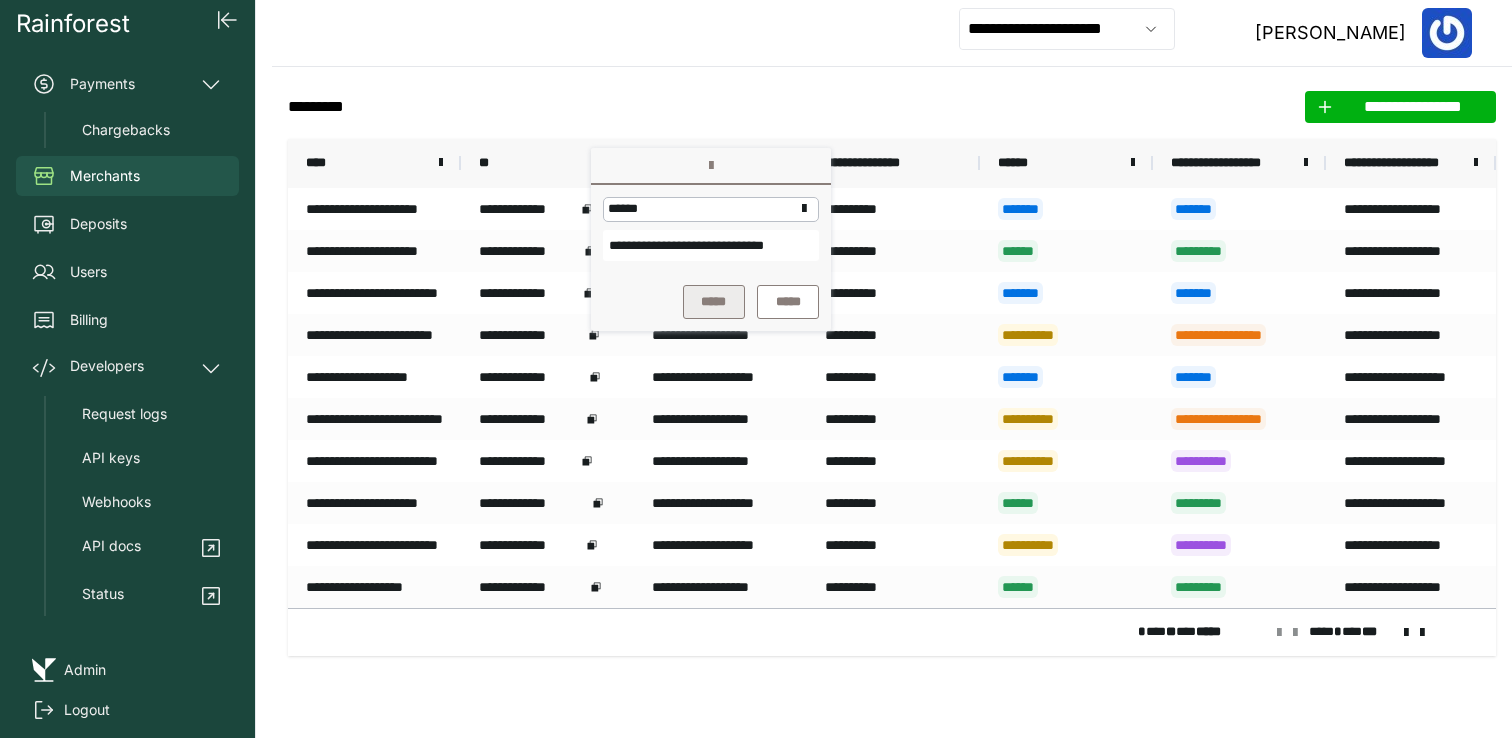 type on "**********" 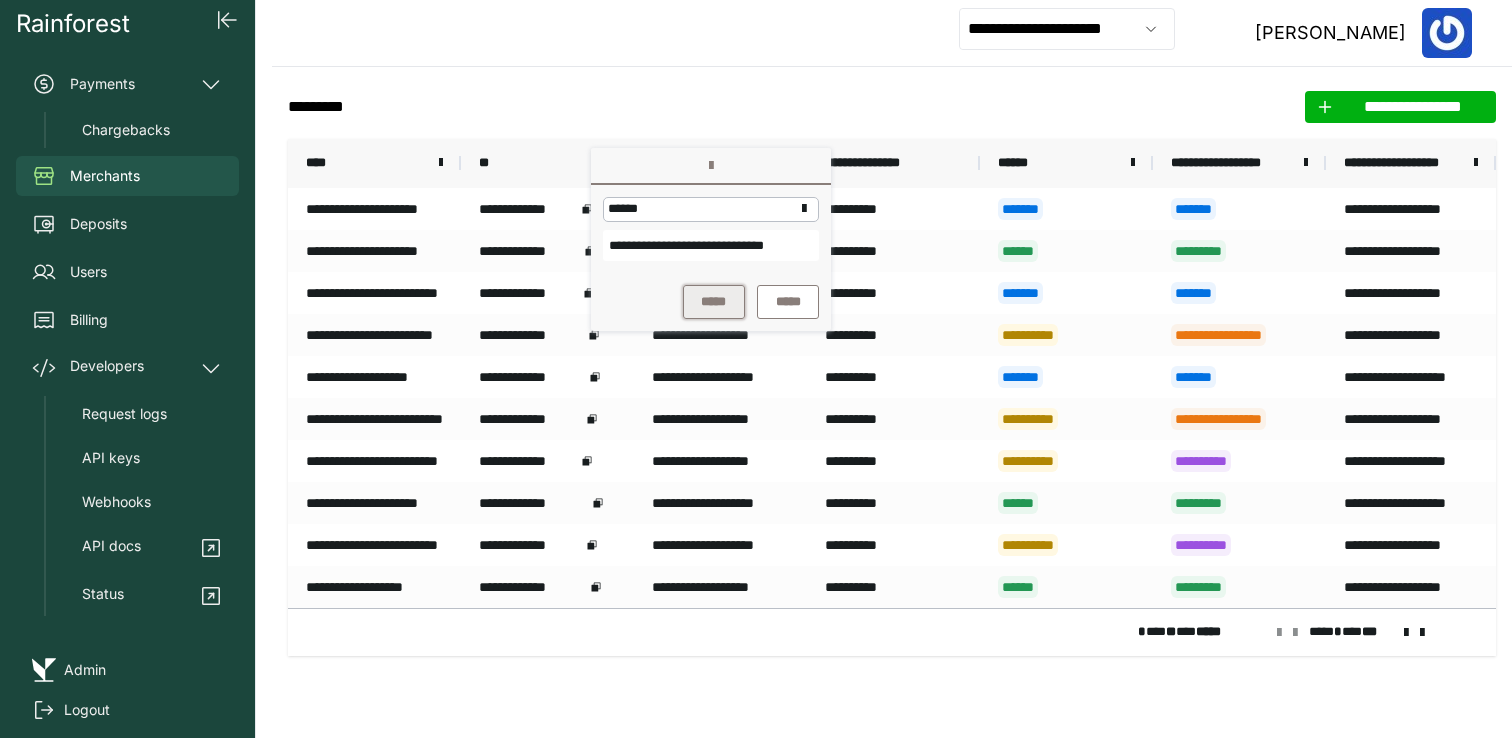 scroll, scrollTop: 0, scrollLeft: 0, axis: both 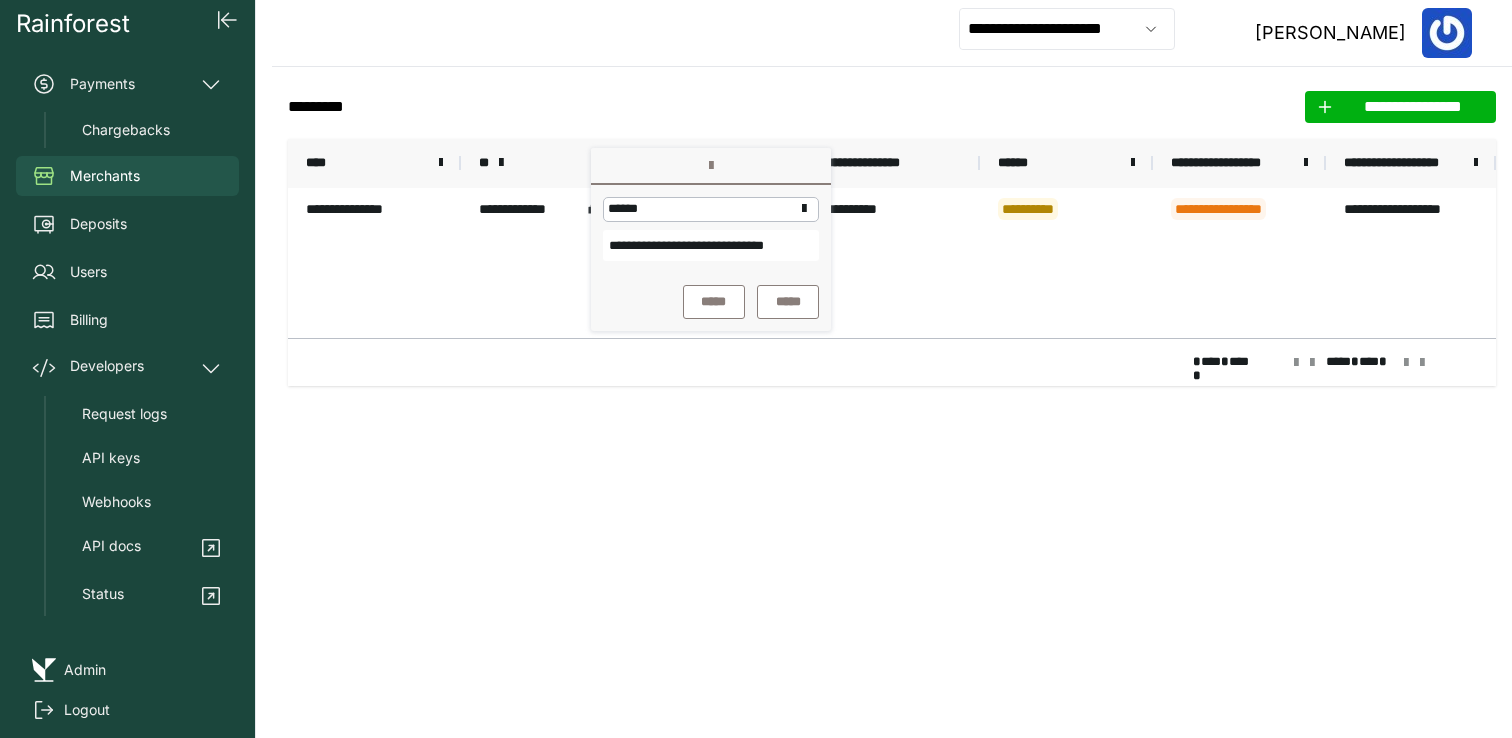 click on "**********" 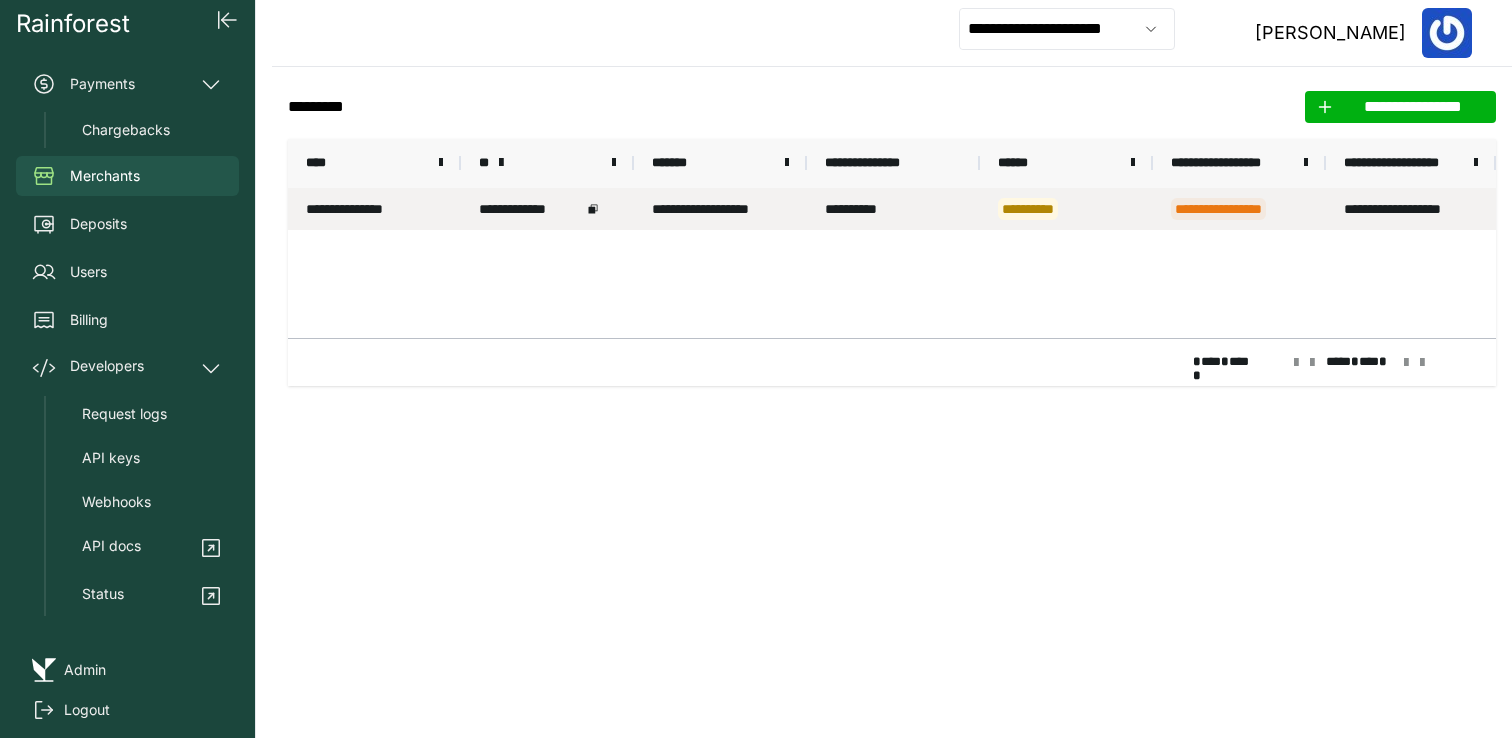 click on "**********" at bounding box center (374, 209) 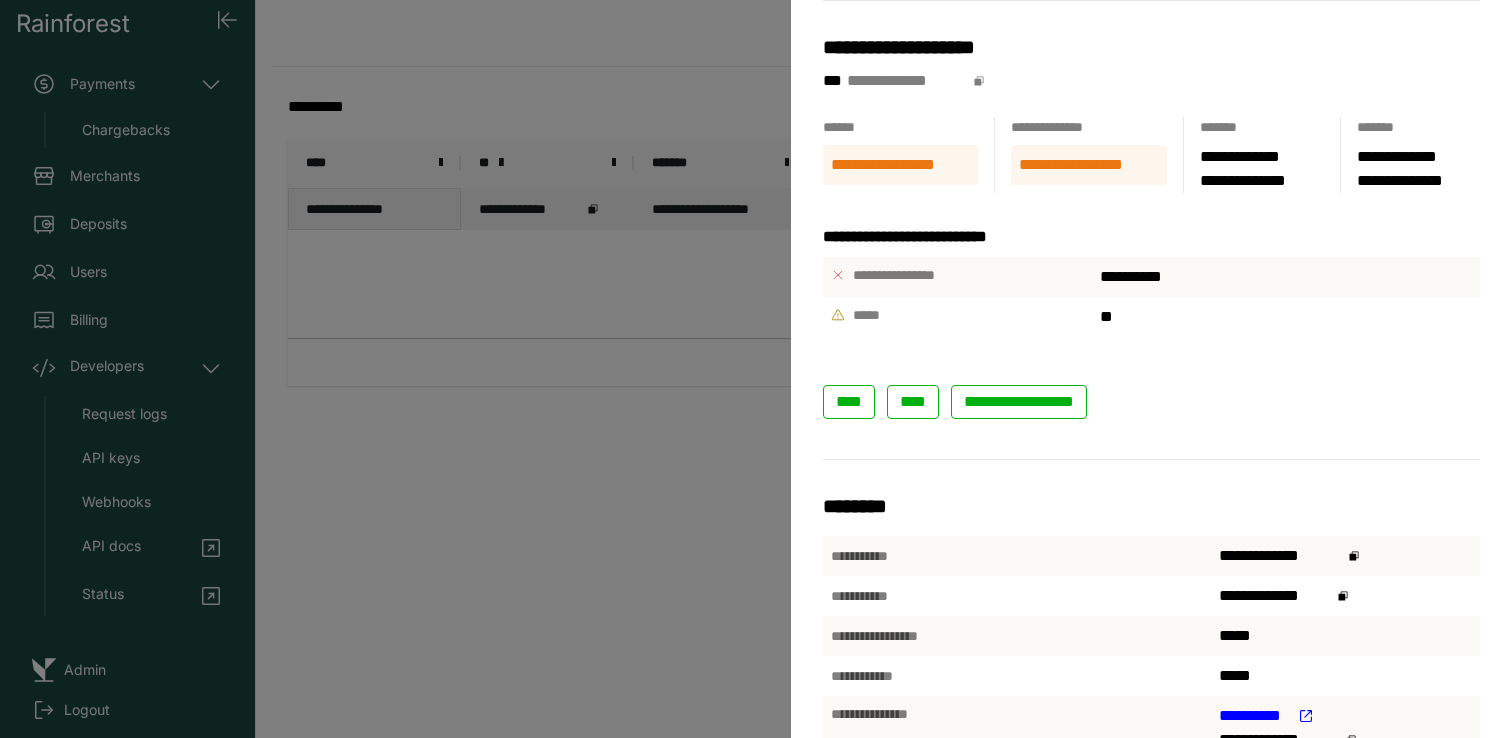 scroll, scrollTop: 256, scrollLeft: 0, axis: vertical 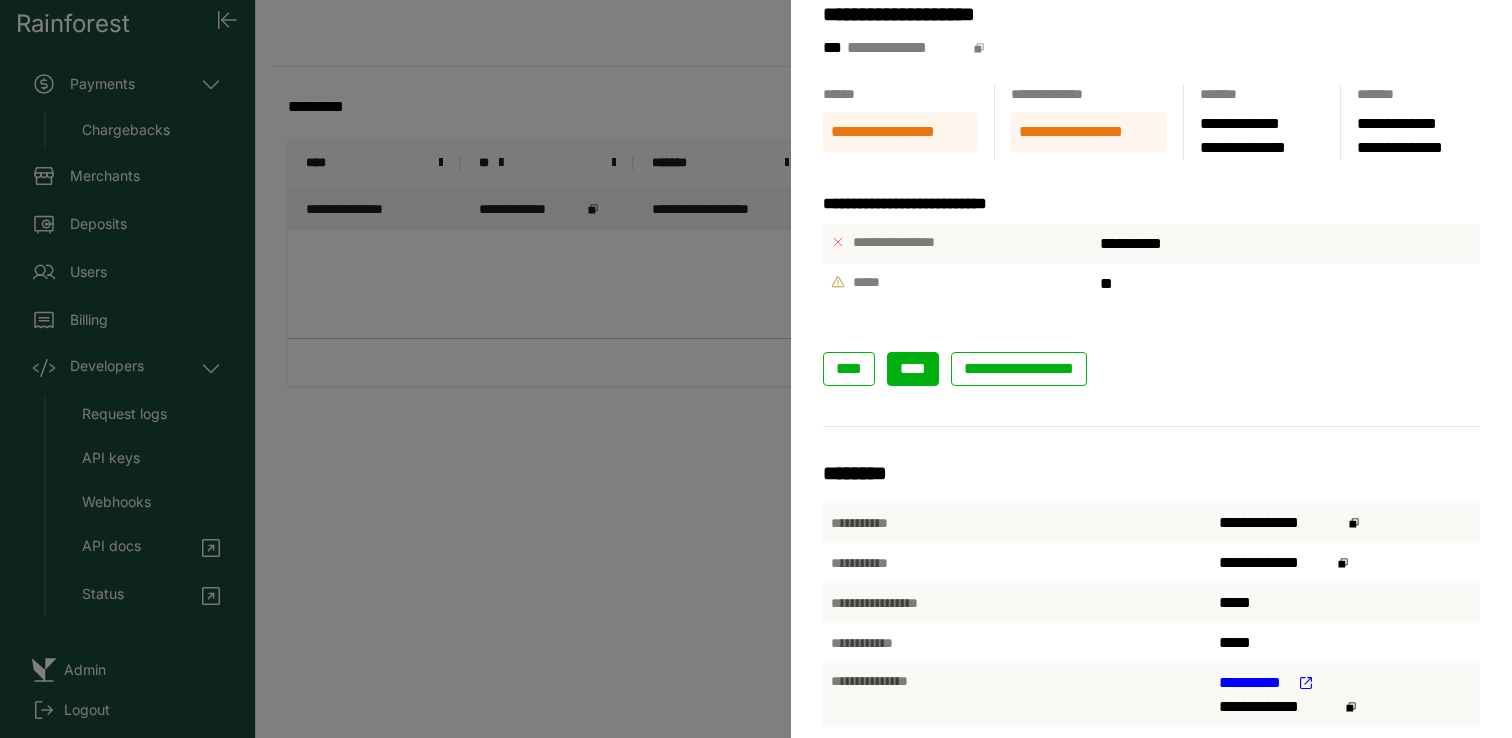 click on "****" at bounding box center (913, 368) 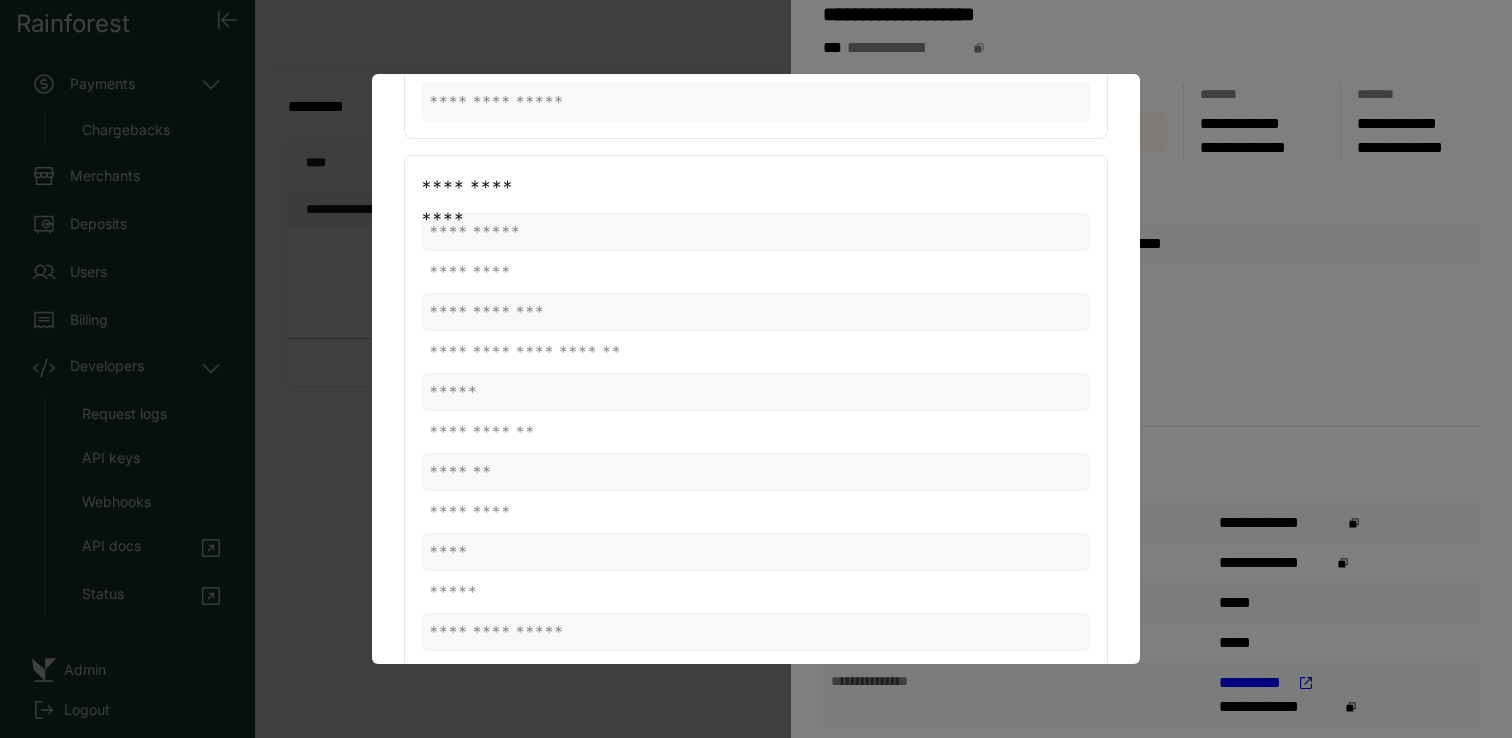 scroll, scrollTop: 1088, scrollLeft: 0, axis: vertical 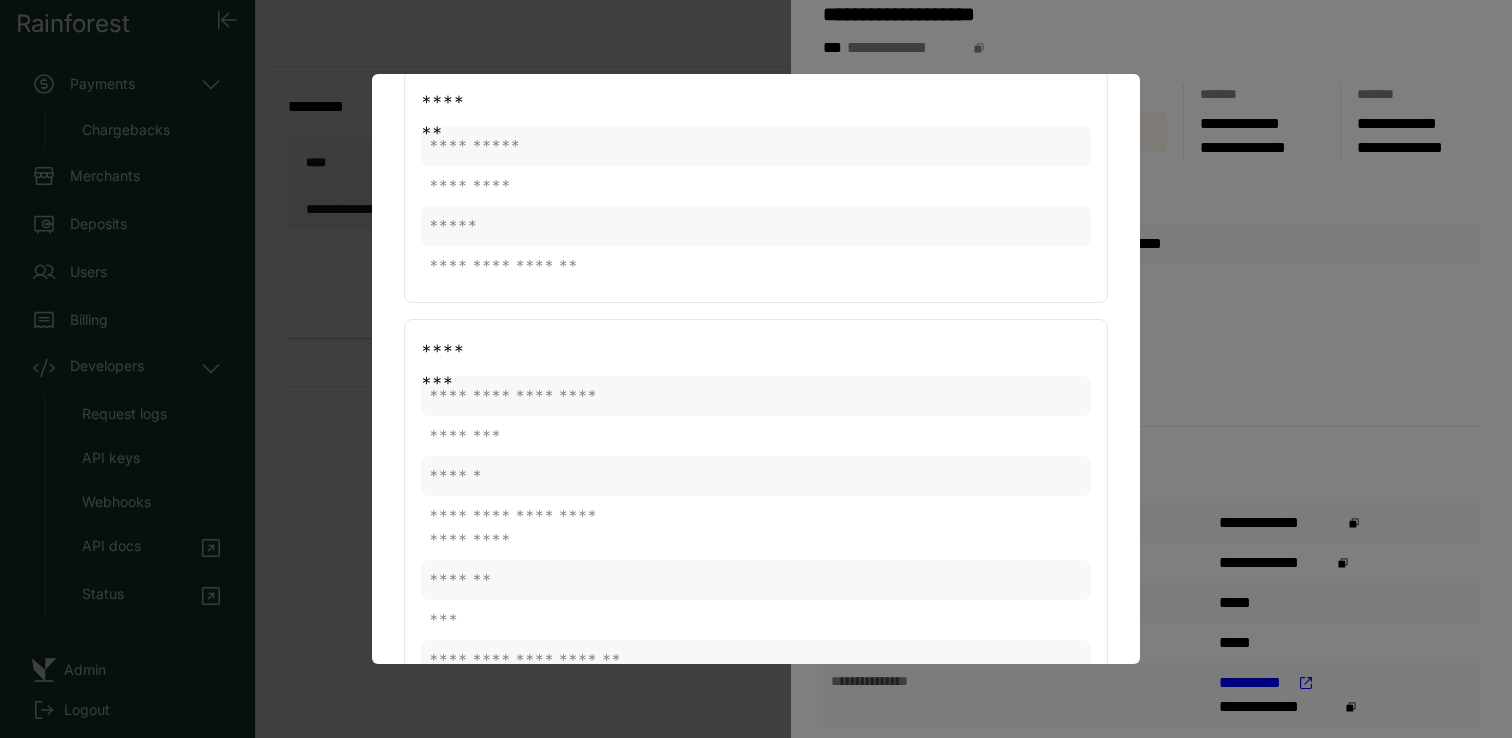 click at bounding box center [756, 369] 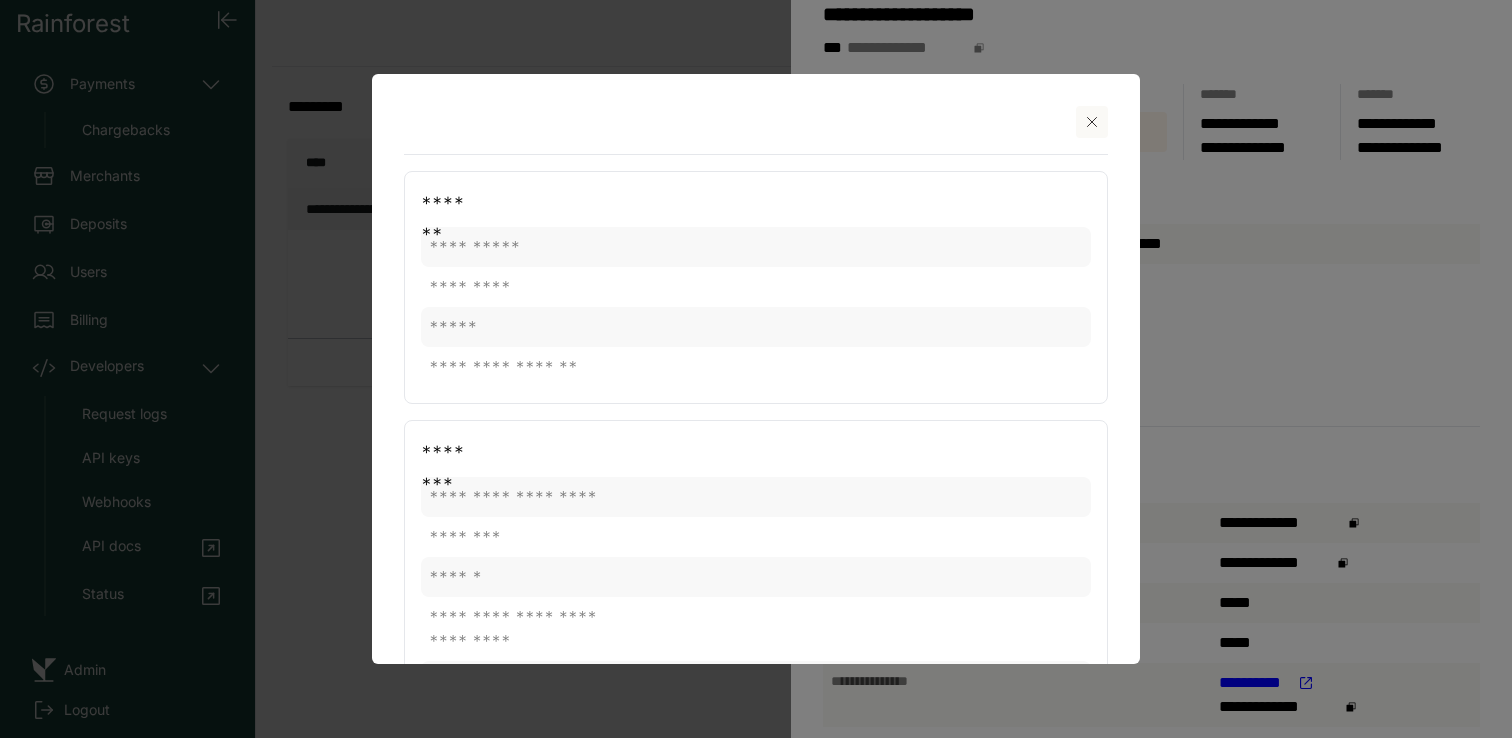 click 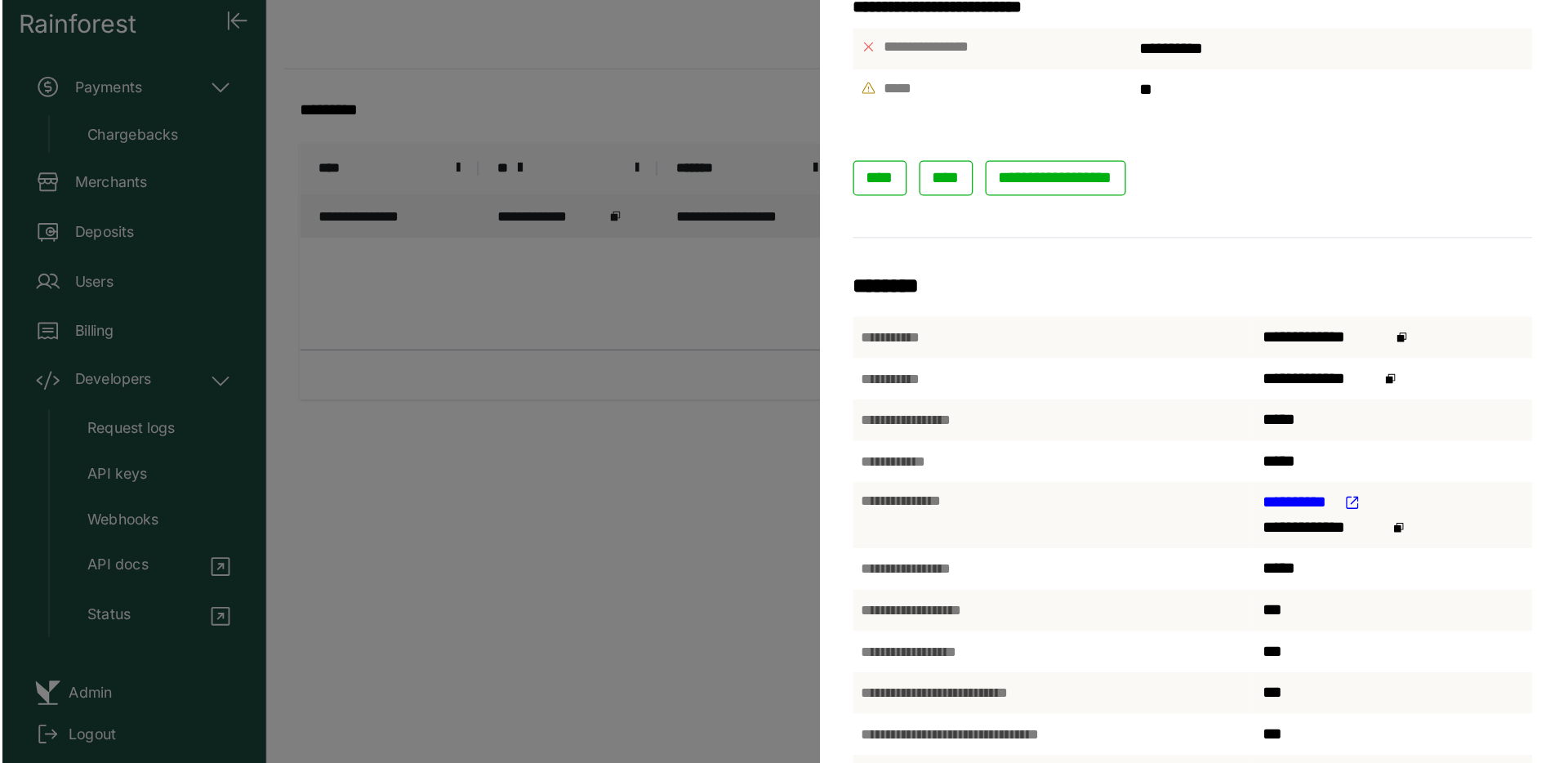 scroll, scrollTop: 519, scrollLeft: 0, axis: vertical 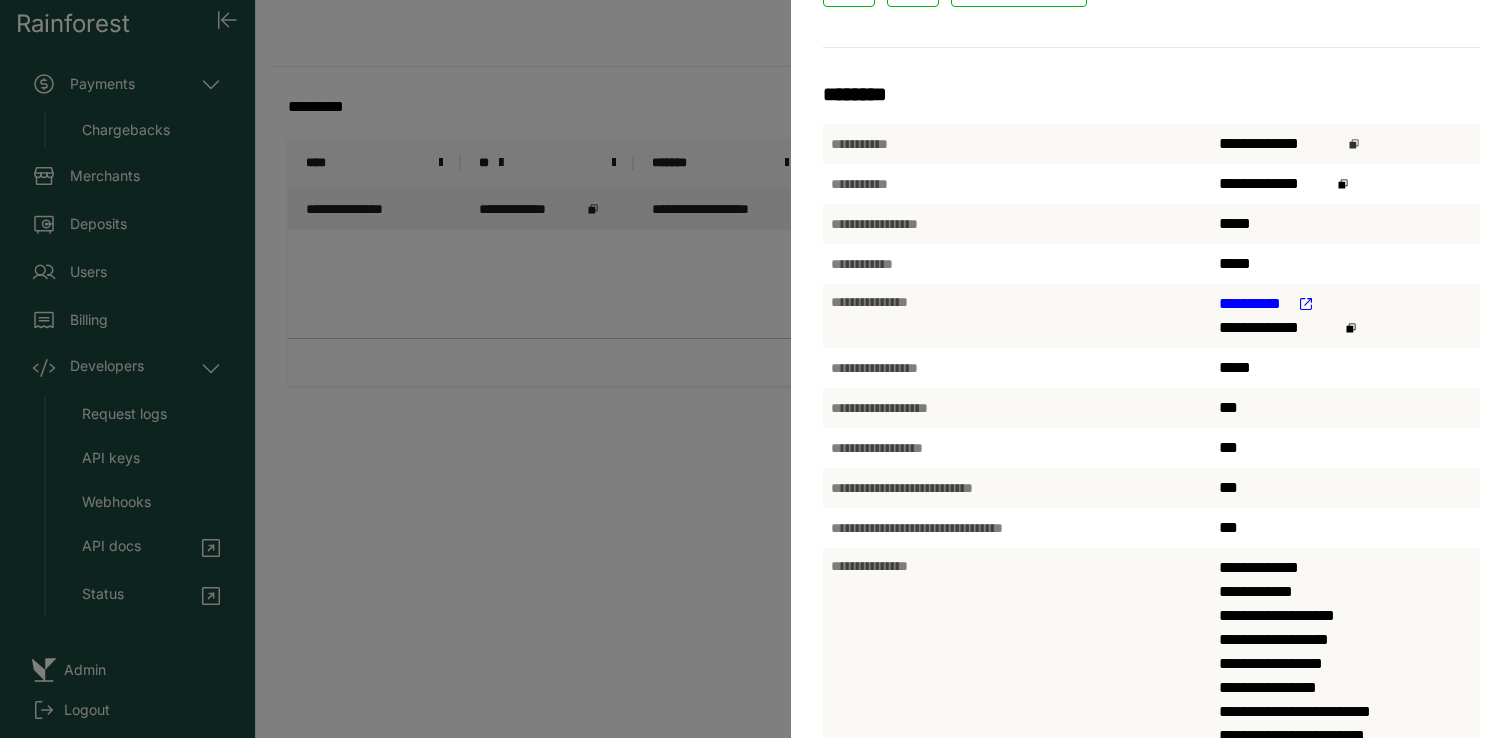 click 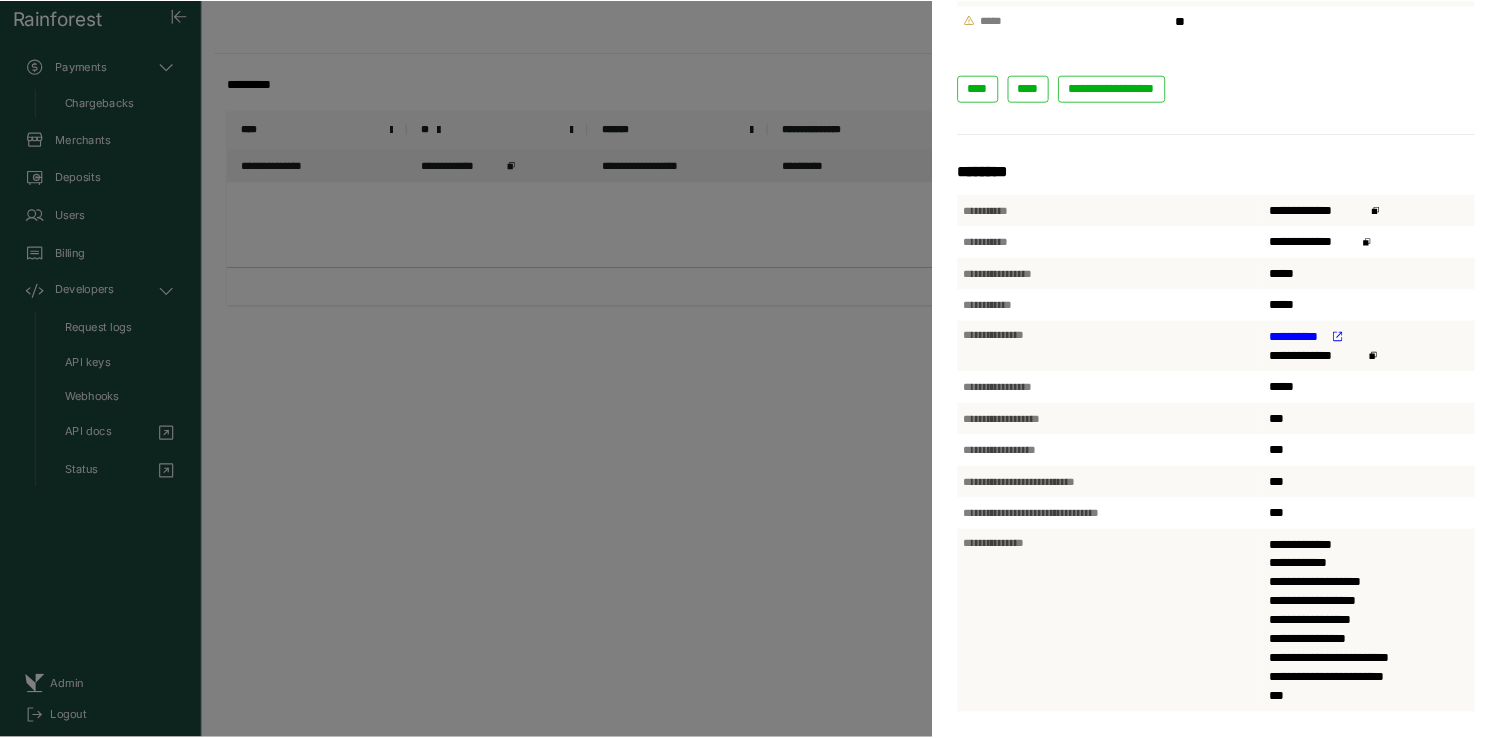 scroll, scrollTop: 513, scrollLeft: 0, axis: vertical 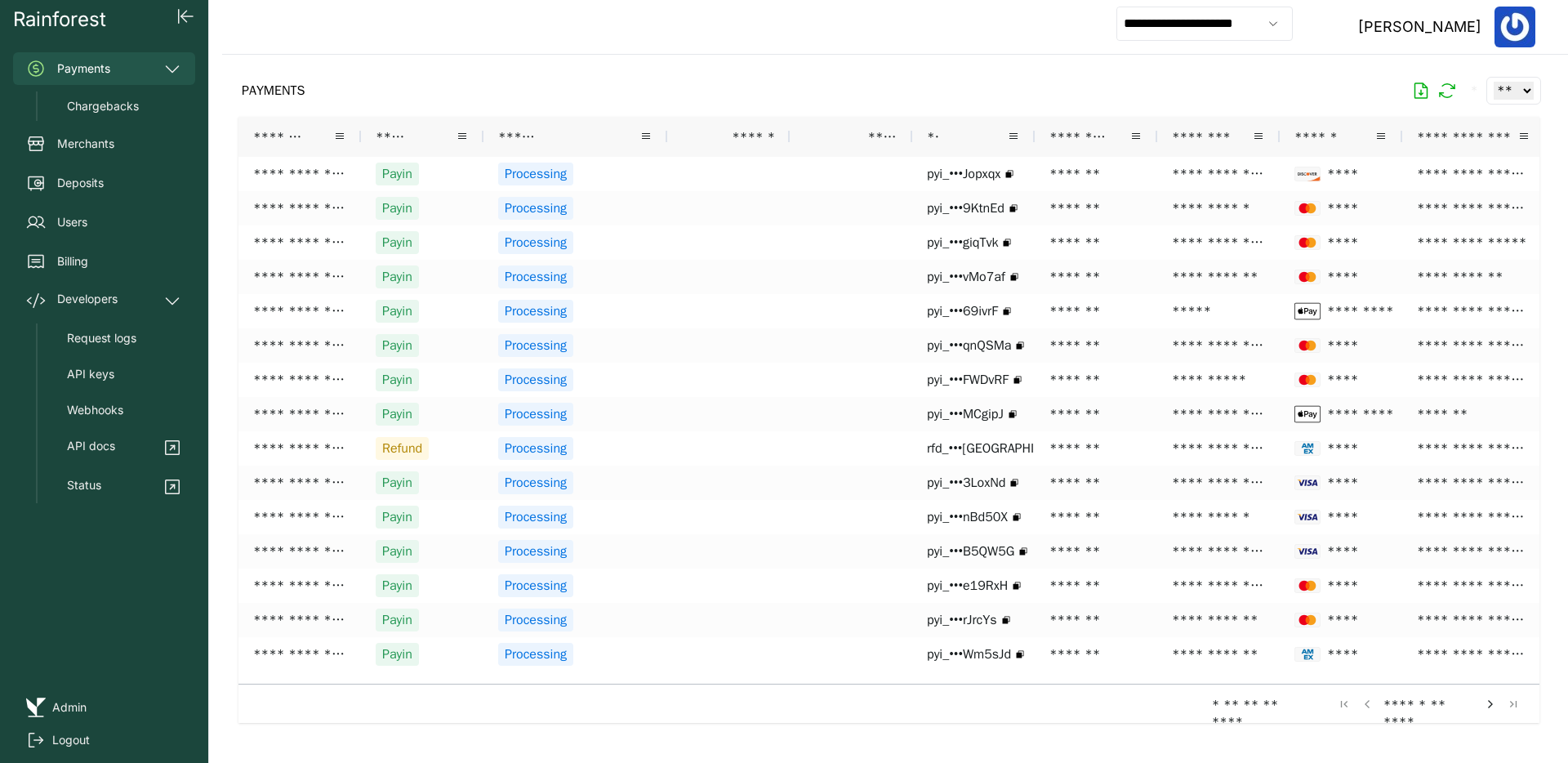 click on "**********" at bounding box center [895, 27] 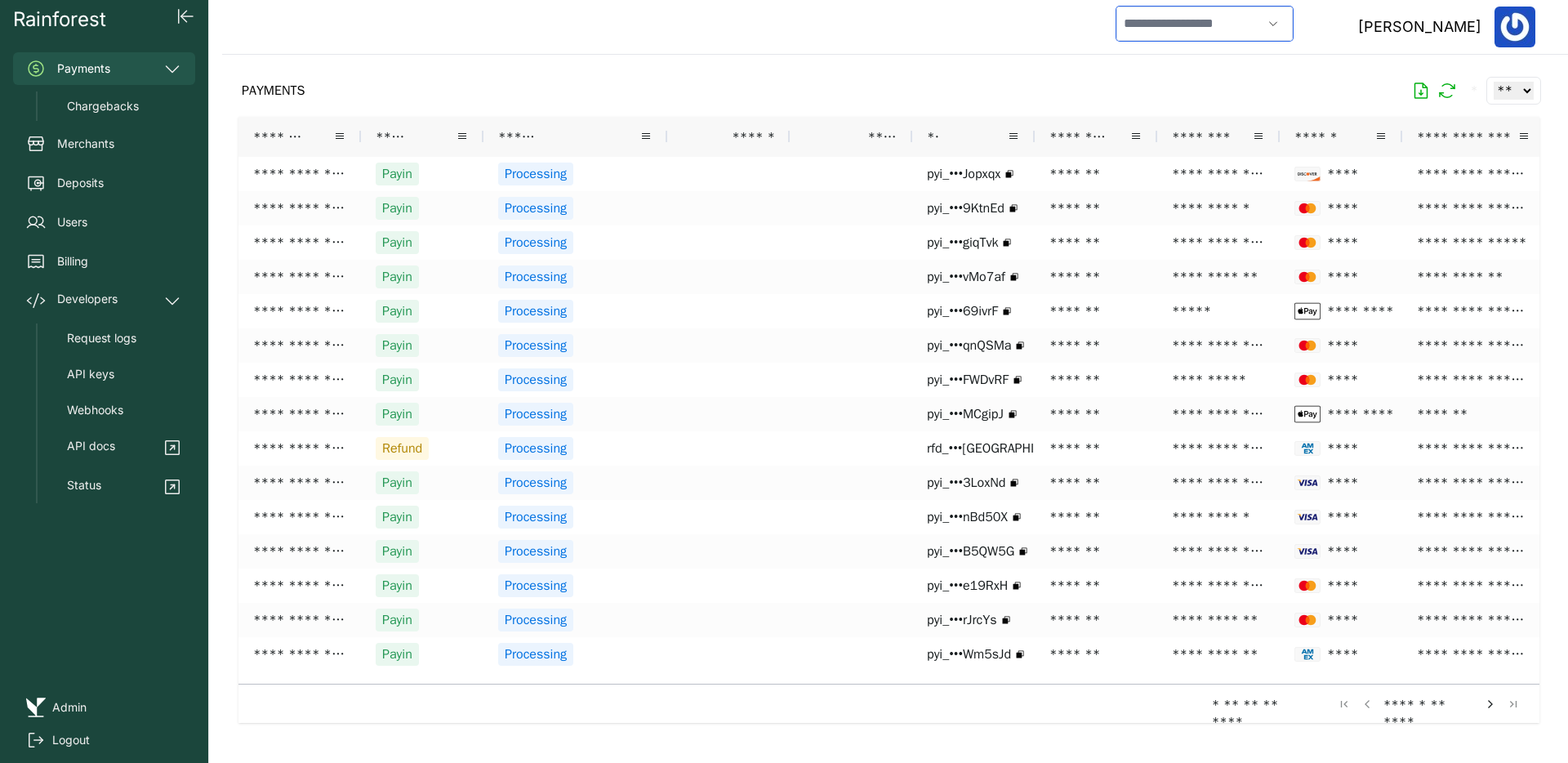click at bounding box center [1189, 24] 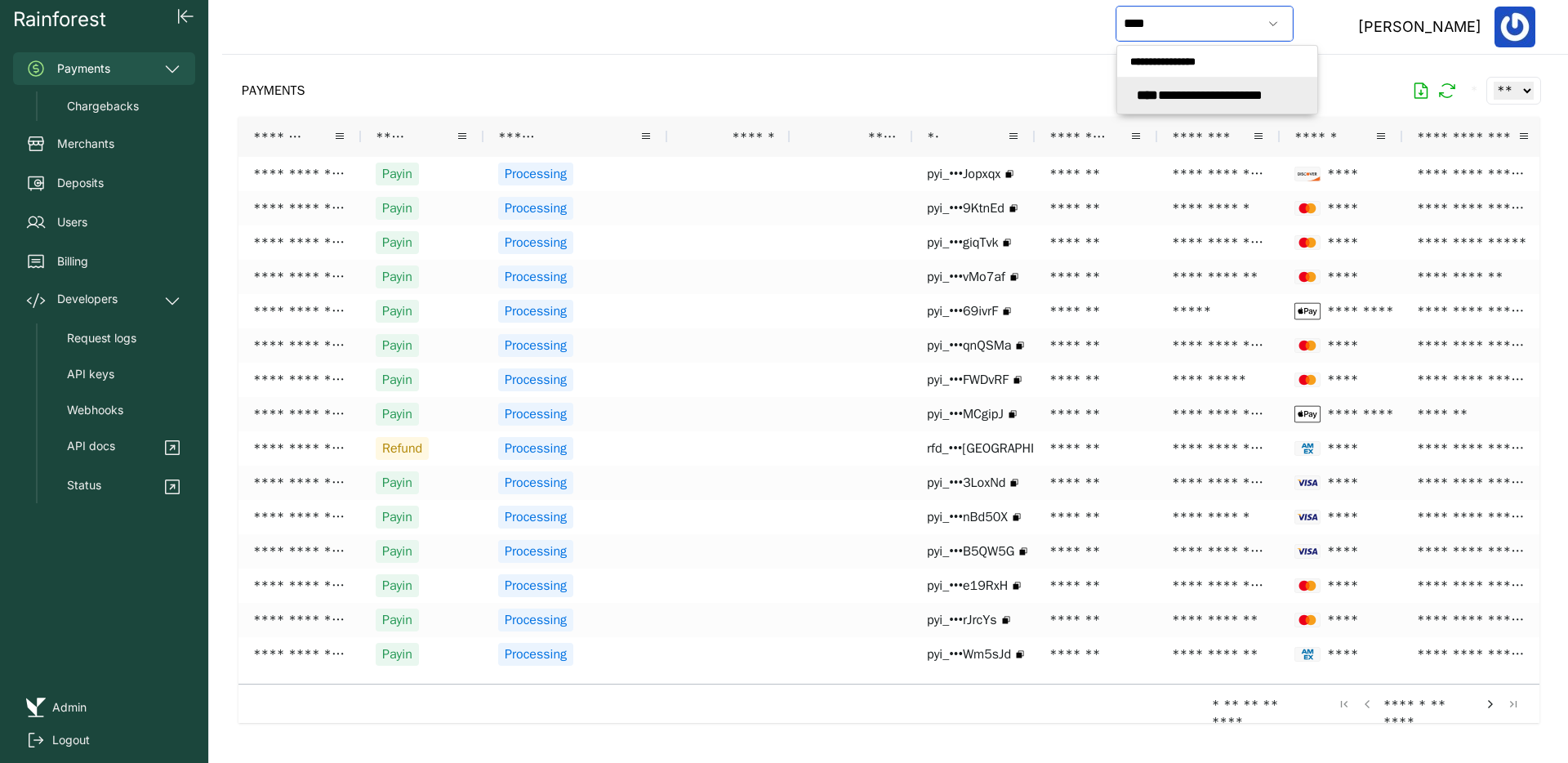 click on "**********" at bounding box center [1200, 95] 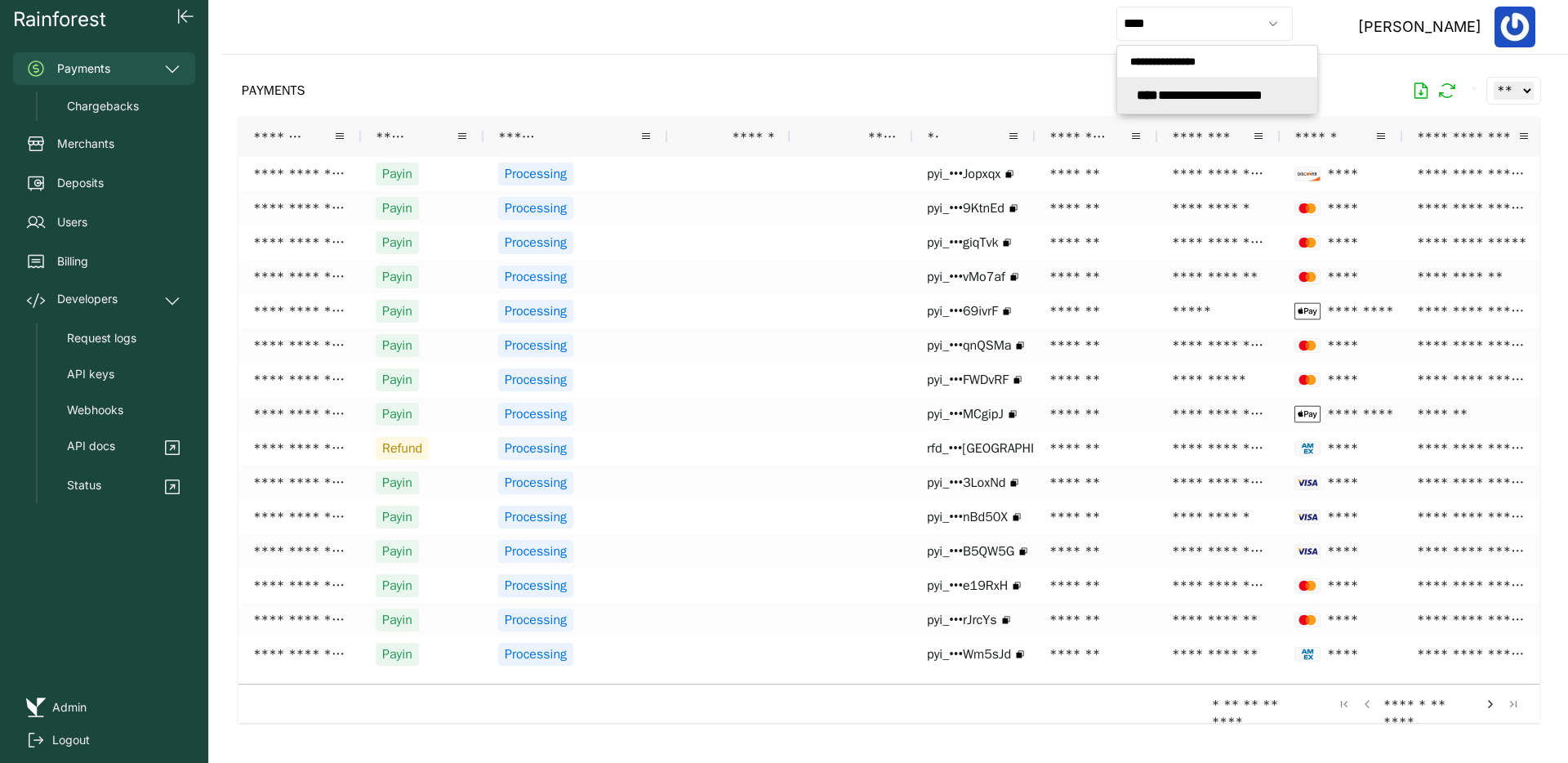 type on "**********" 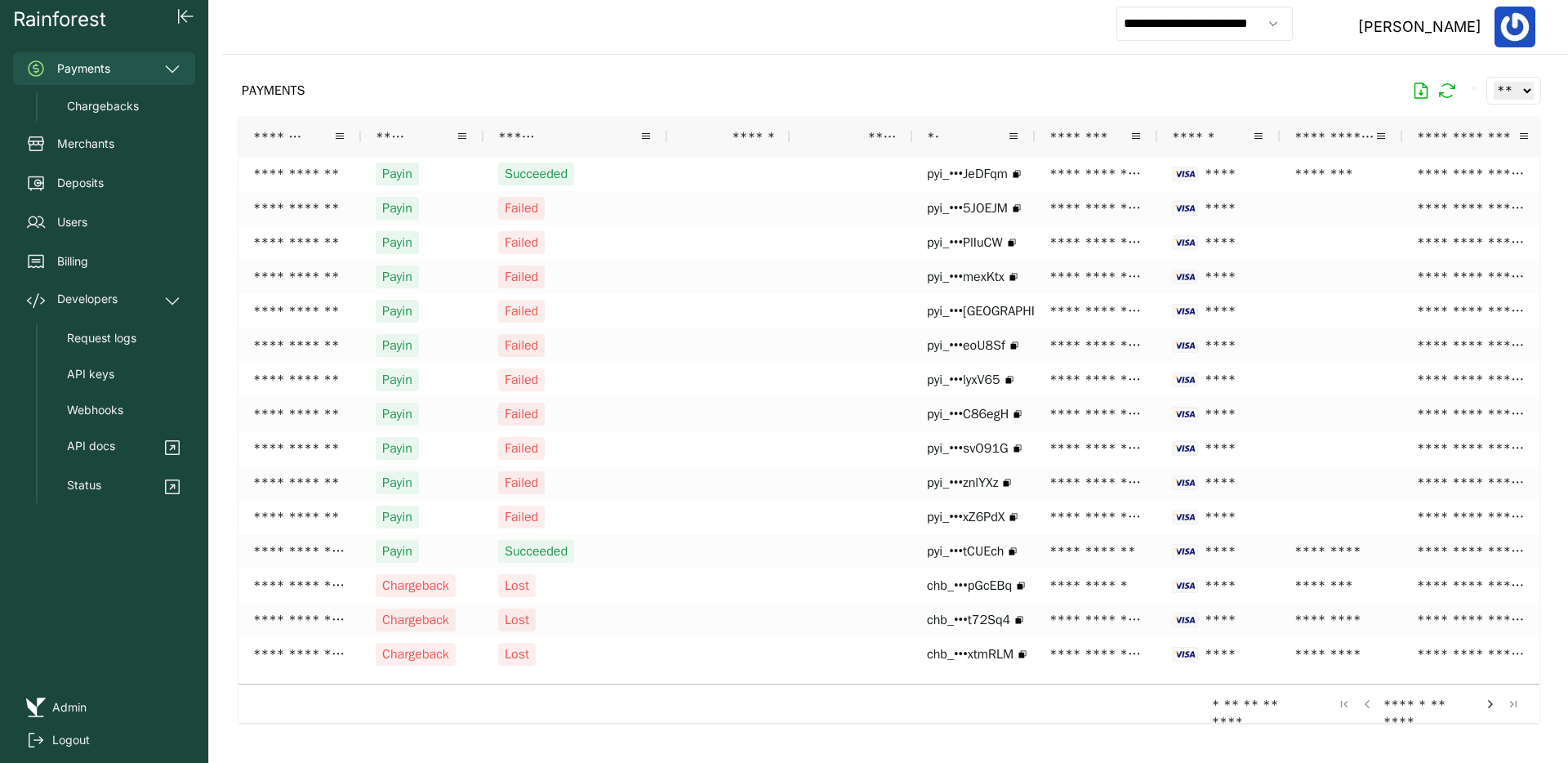 drag, startPoint x: 590, startPoint y: 64, endPoint x: 278, endPoint y: 90, distance: 313.08146 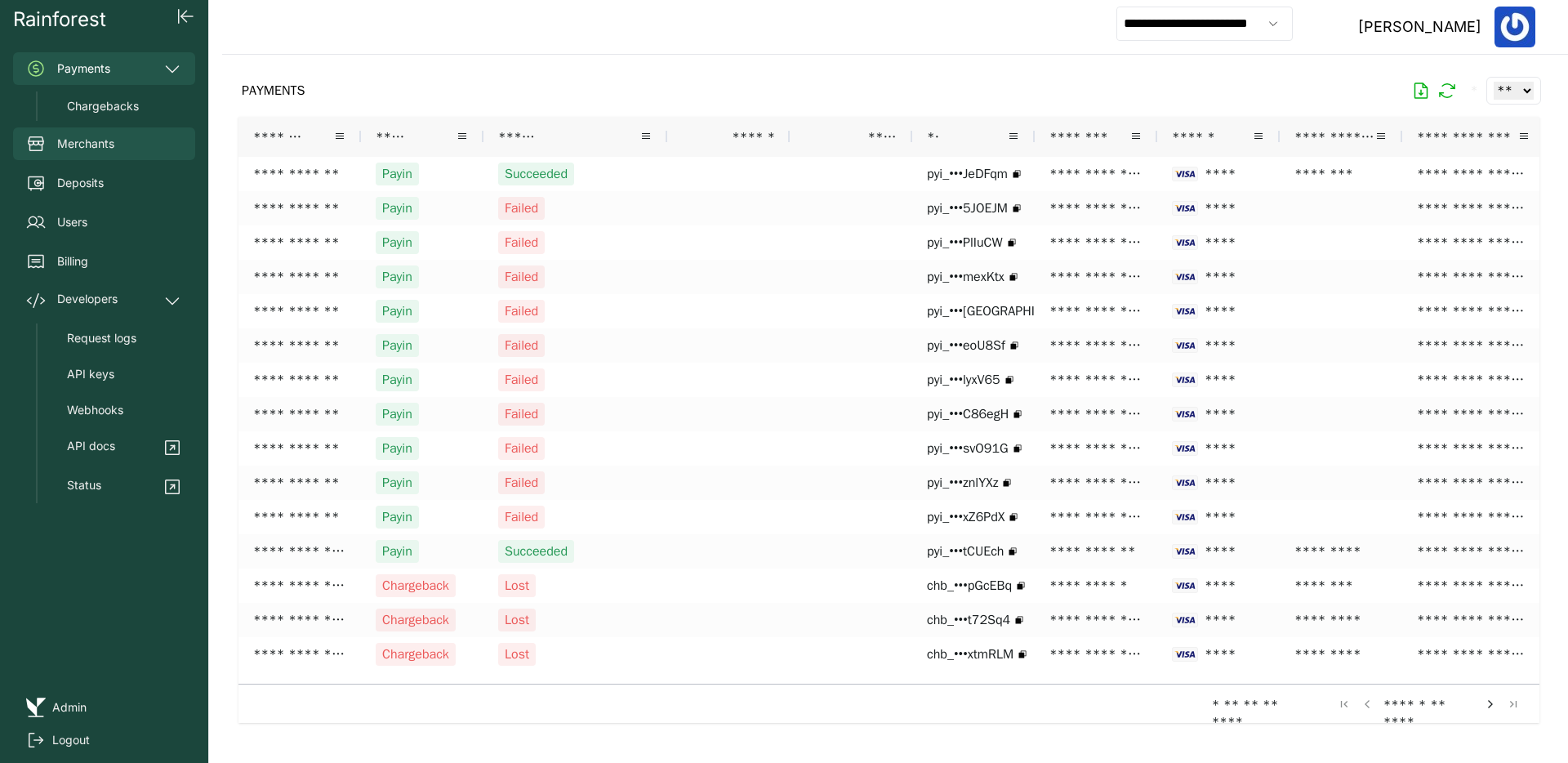 click on "Merchants" at bounding box center [86, 144] 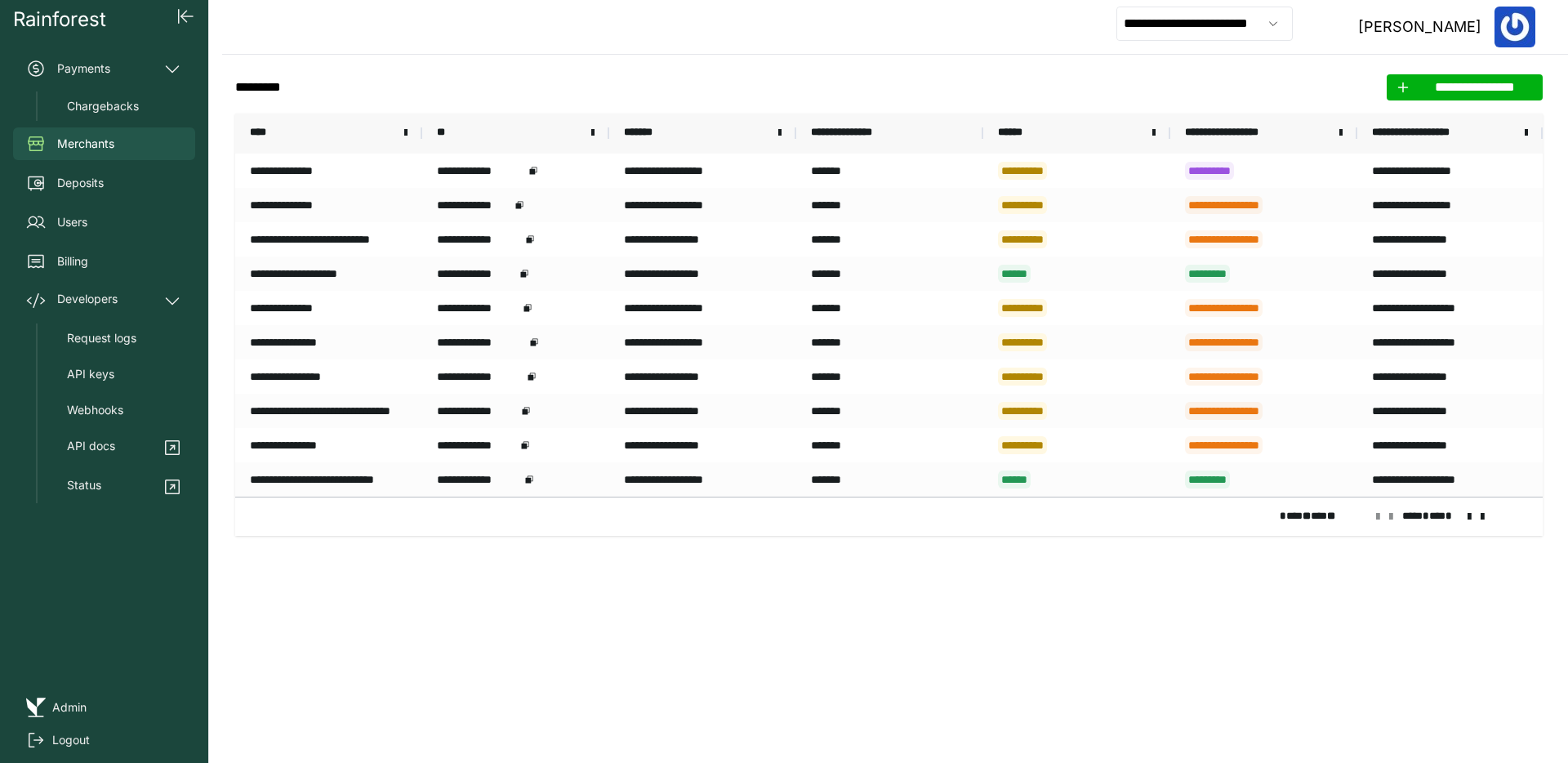click on "**********" at bounding box center [895, 27] 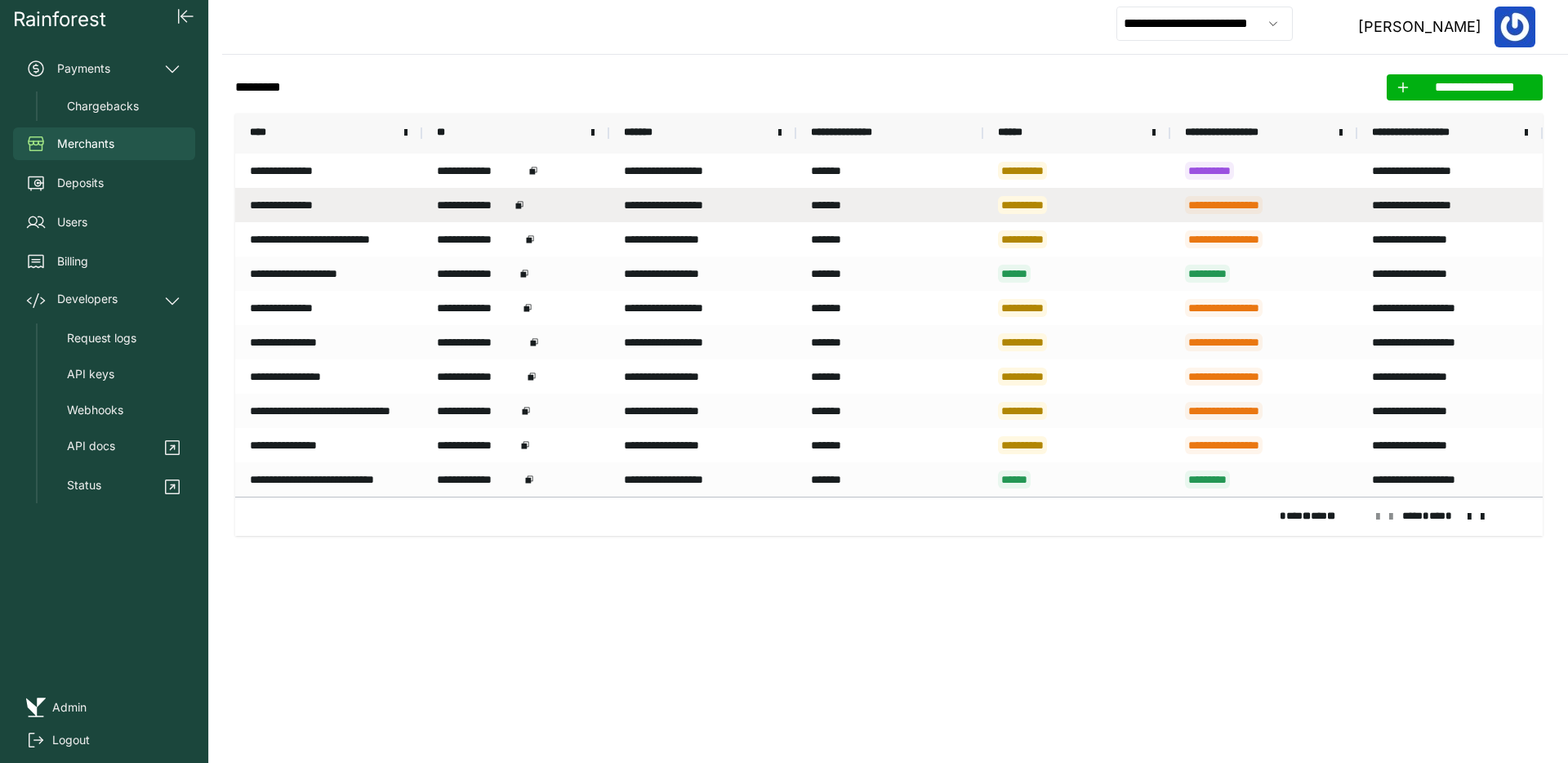 click on "**********" at bounding box center [328, 205] 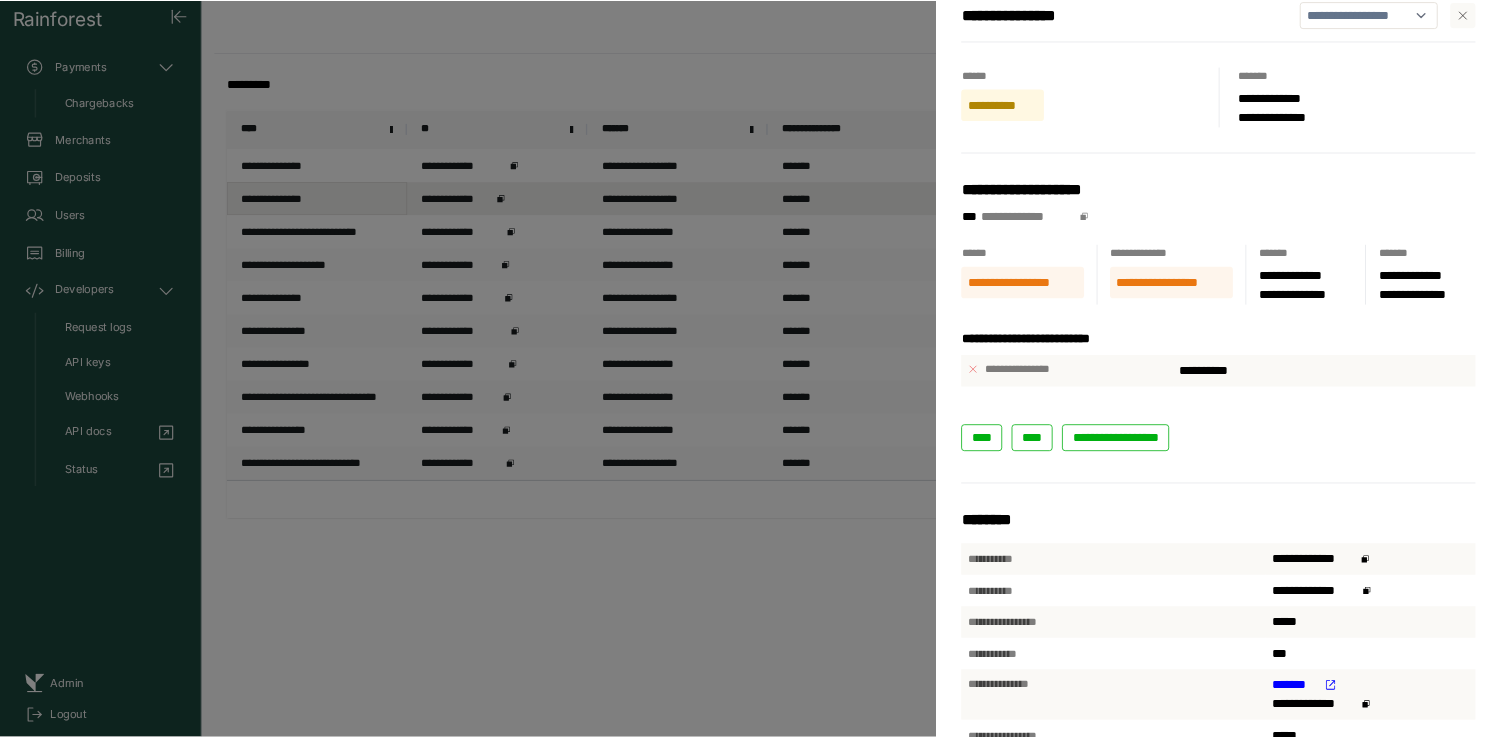 scroll, scrollTop: 0, scrollLeft: 0, axis: both 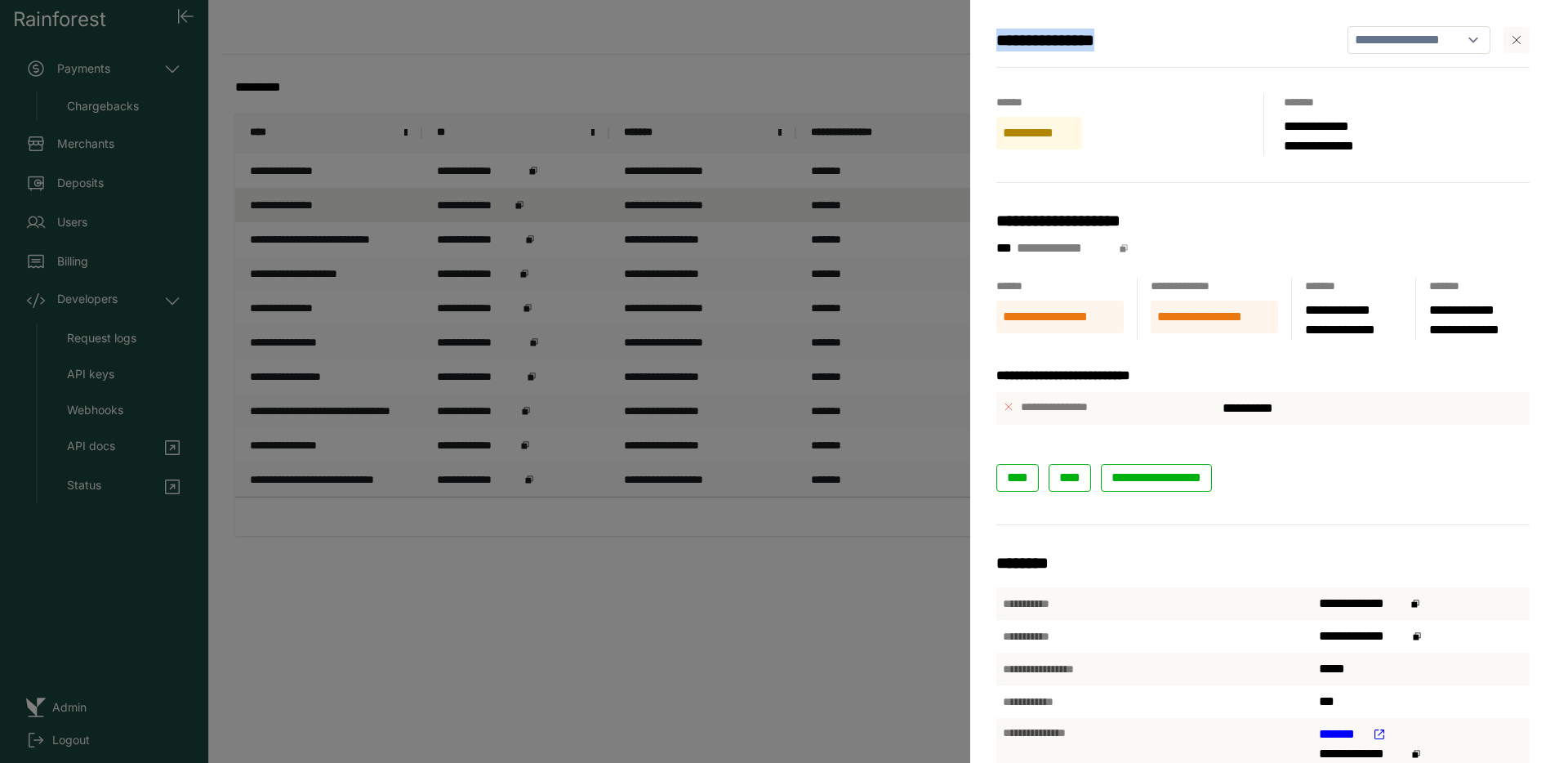 drag, startPoint x: 1137, startPoint y: 42, endPoint x: 978, endPoint y: 39, distance: 159.0283 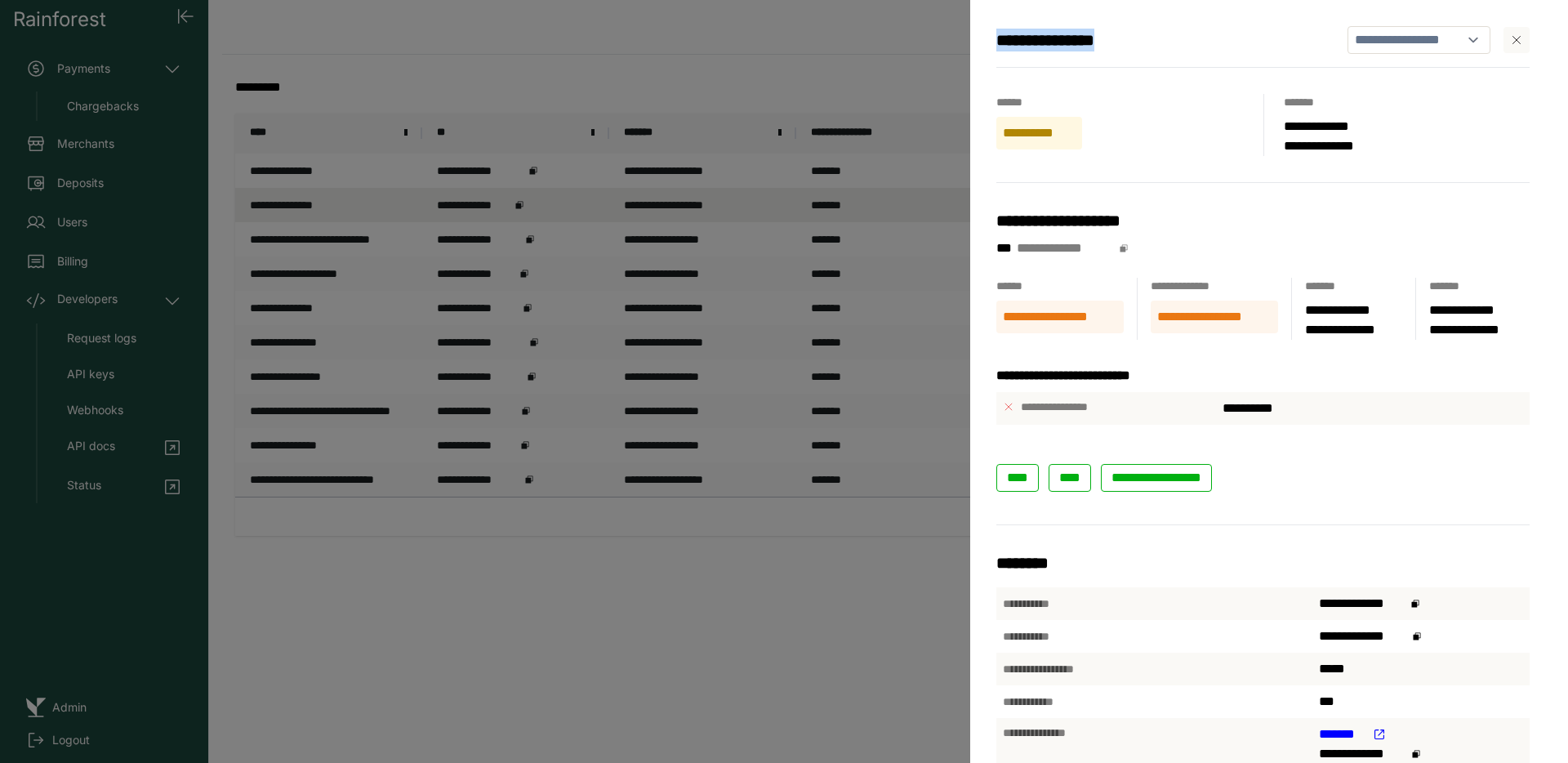 click 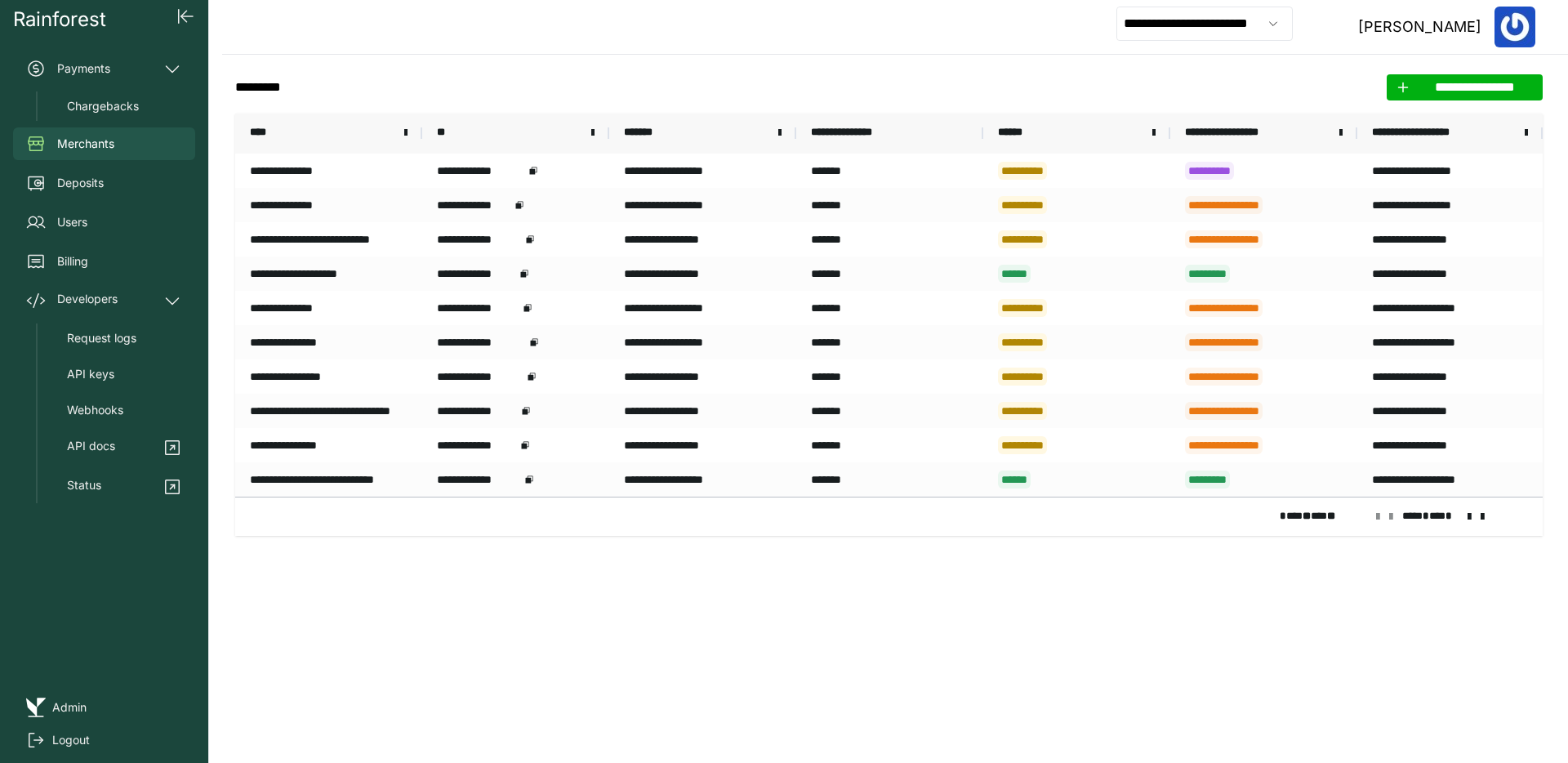click on "**********" 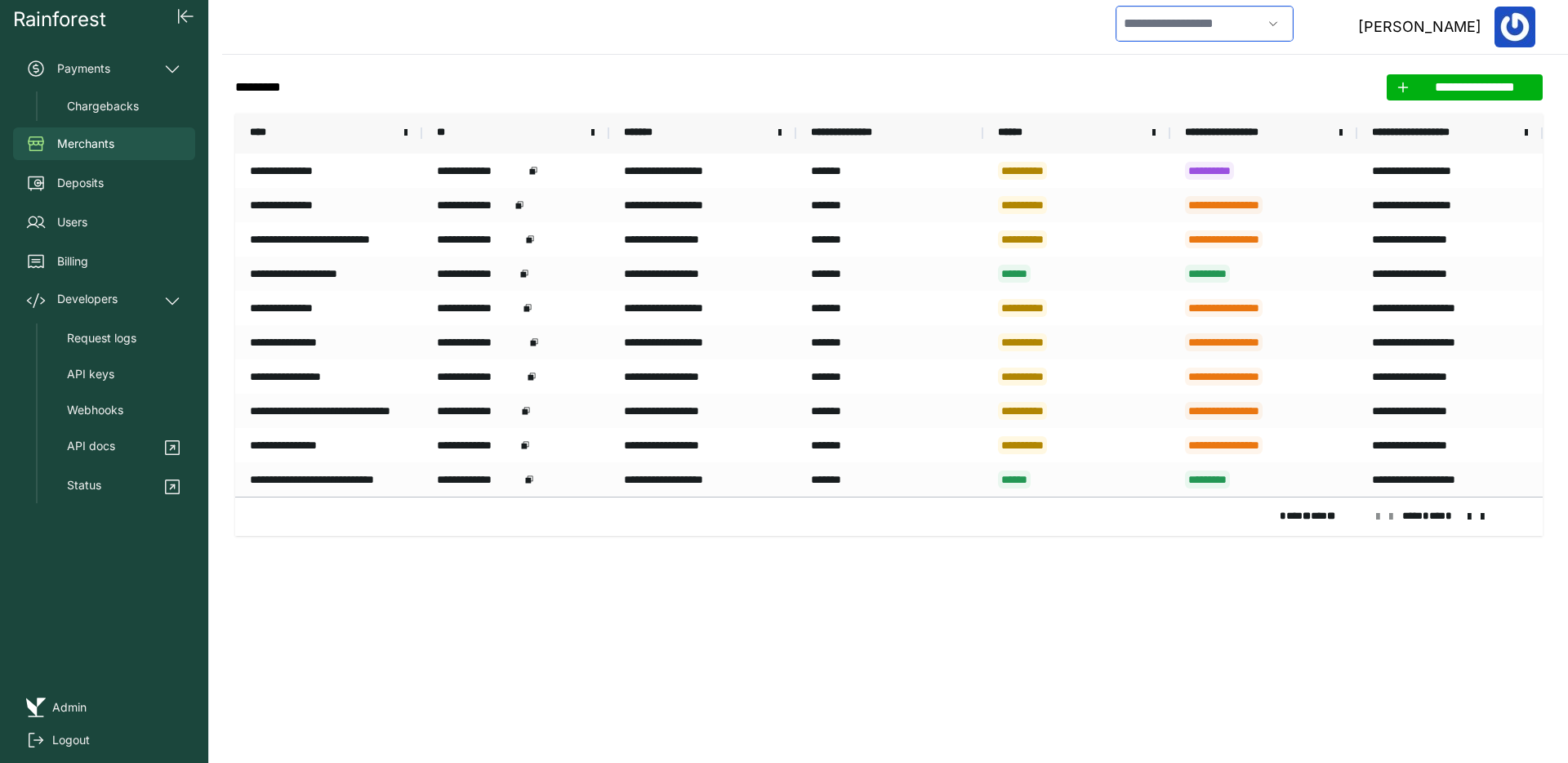 click at bounding box center [1189, 24] 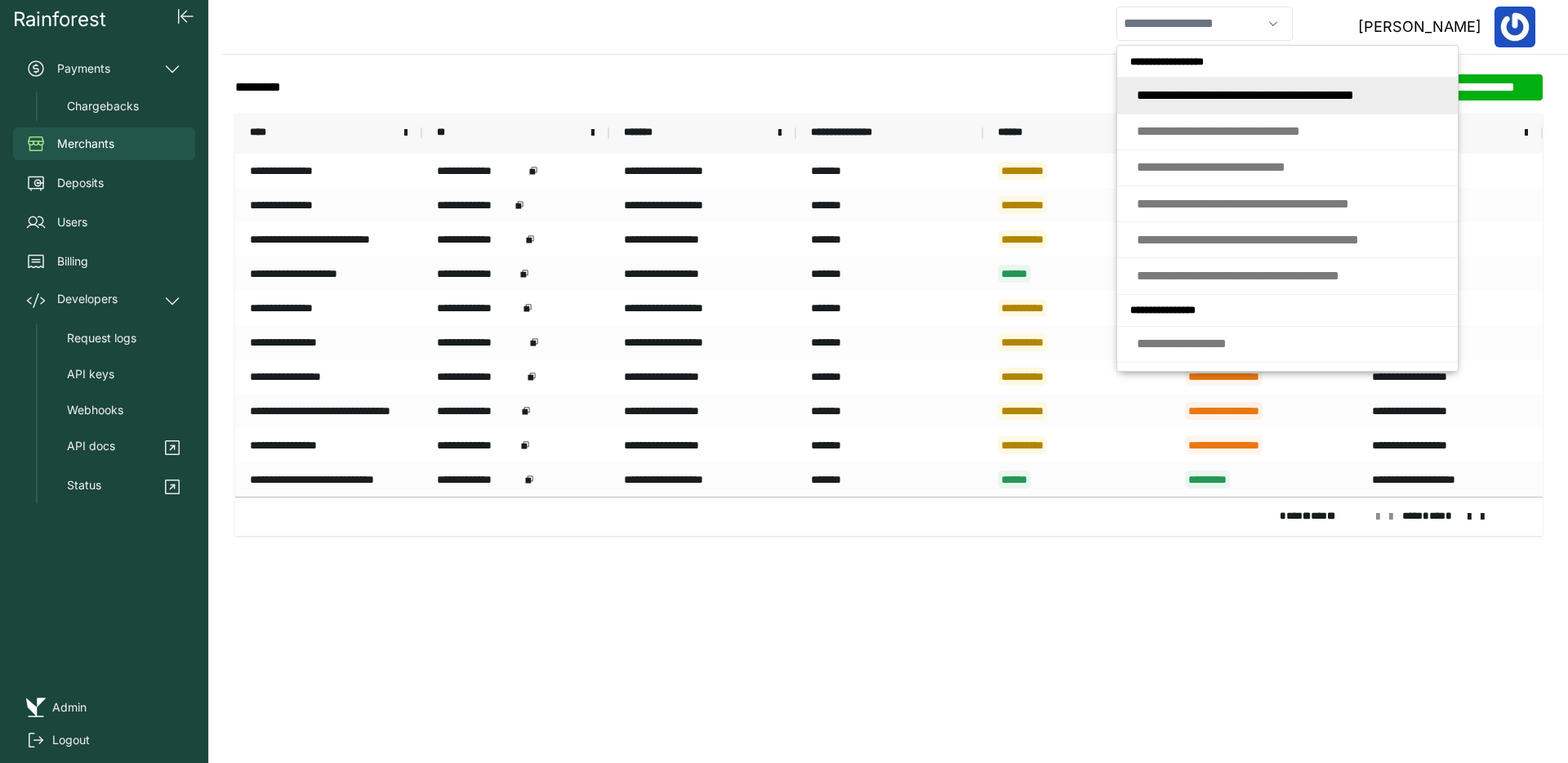 type on "**********" 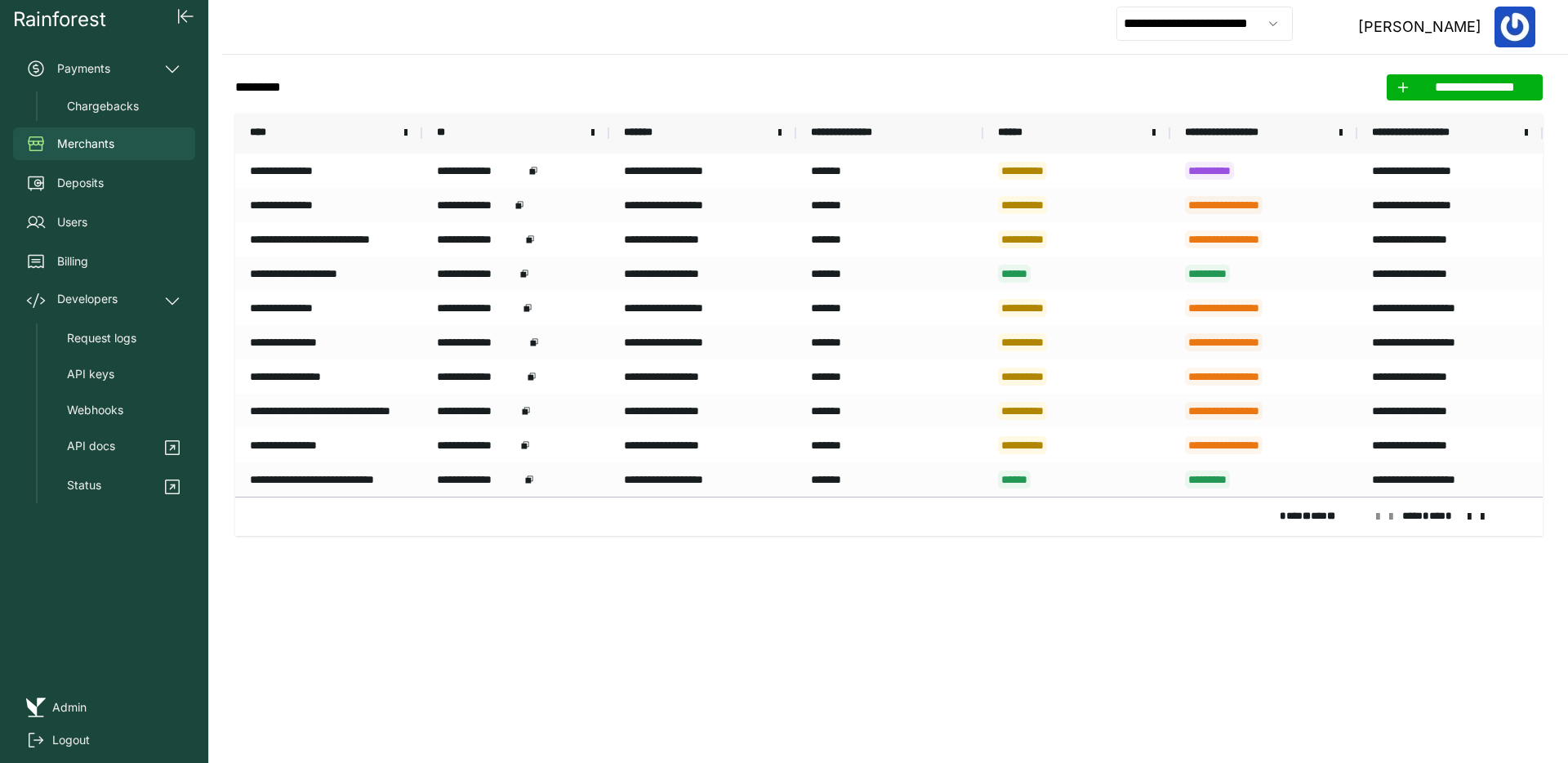 click on "**********" 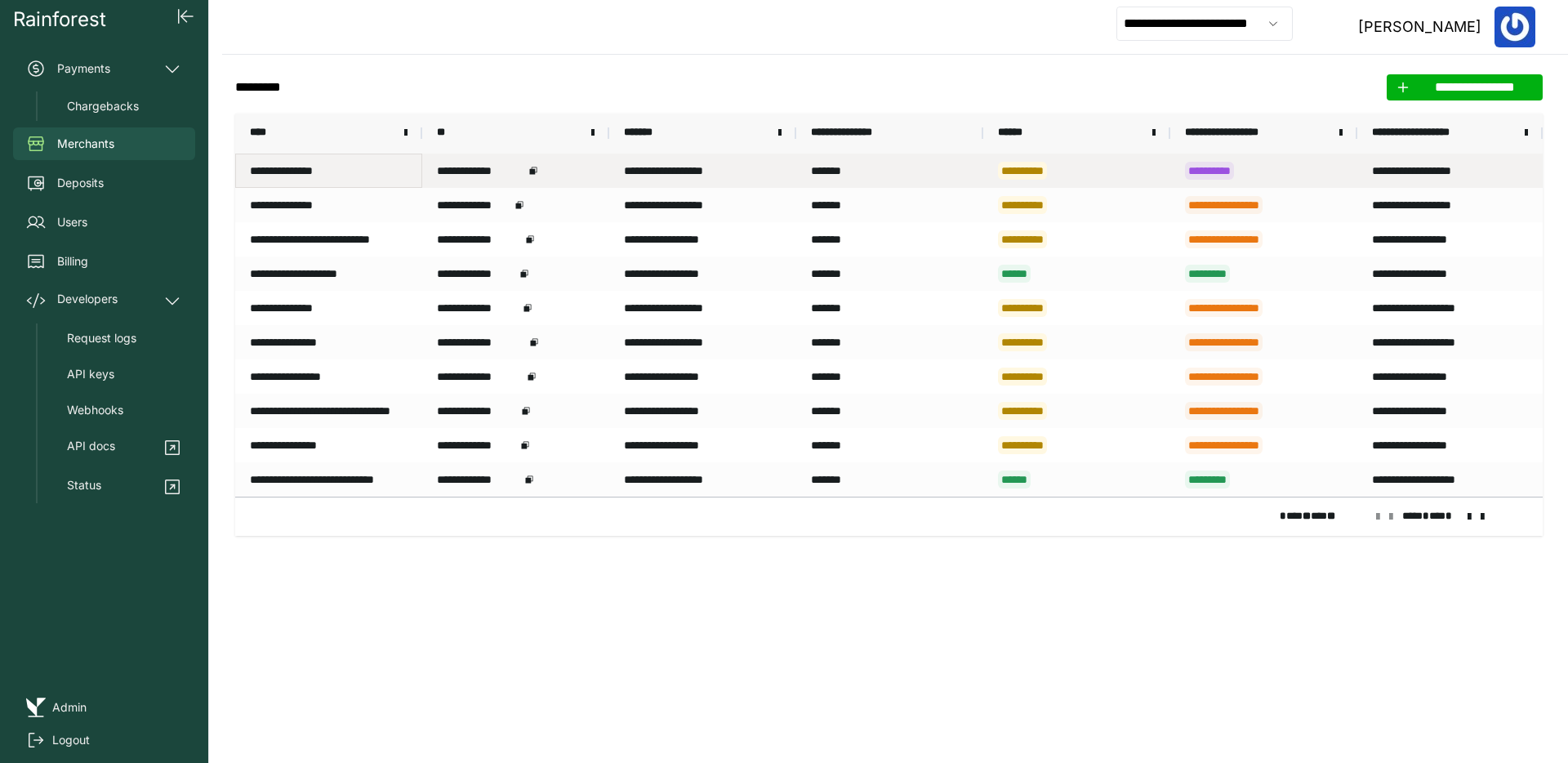 click on "**********" at bounding box center [328, 171] 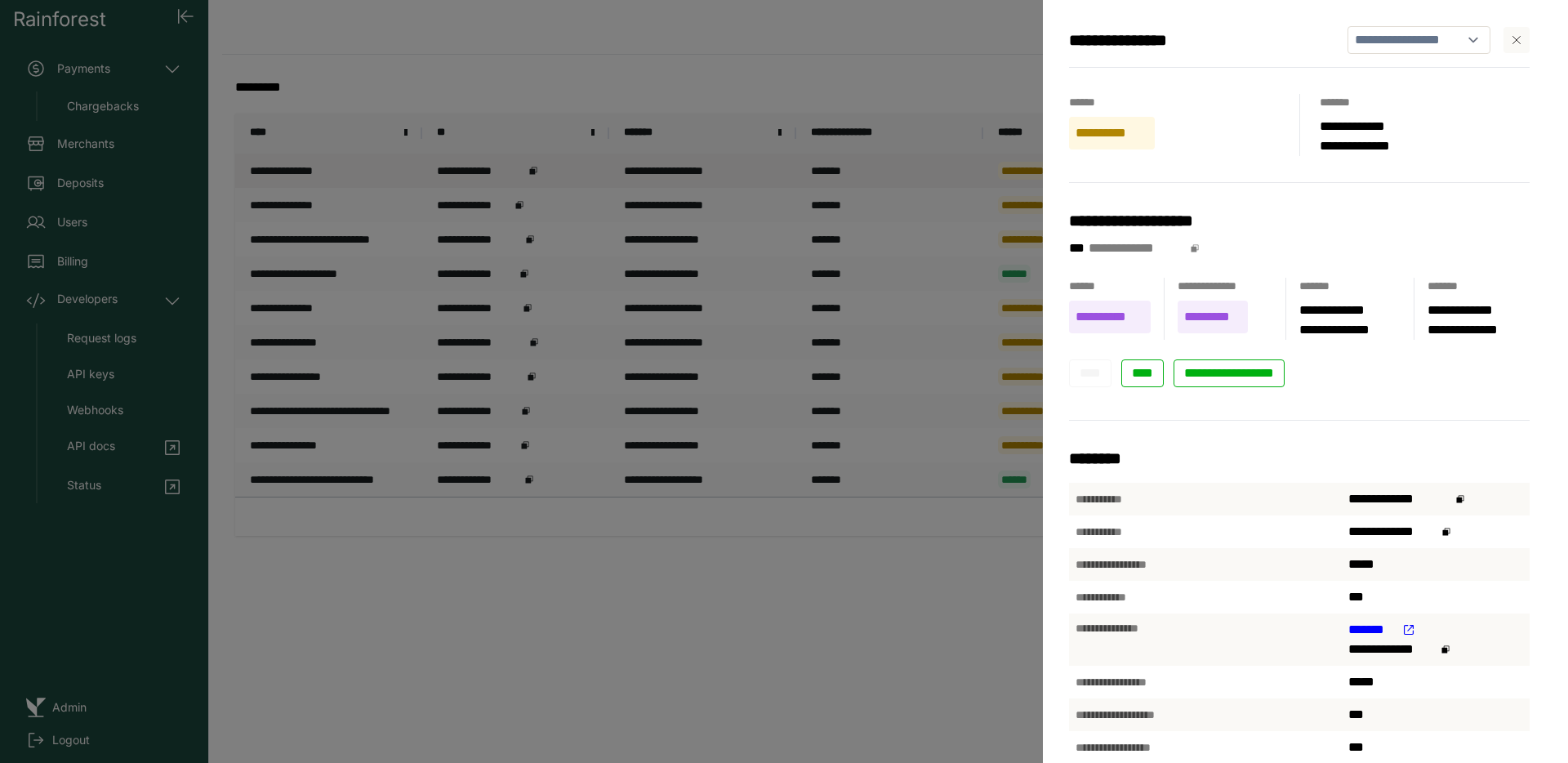 click on "**********" at bounding box center [1299, 47] 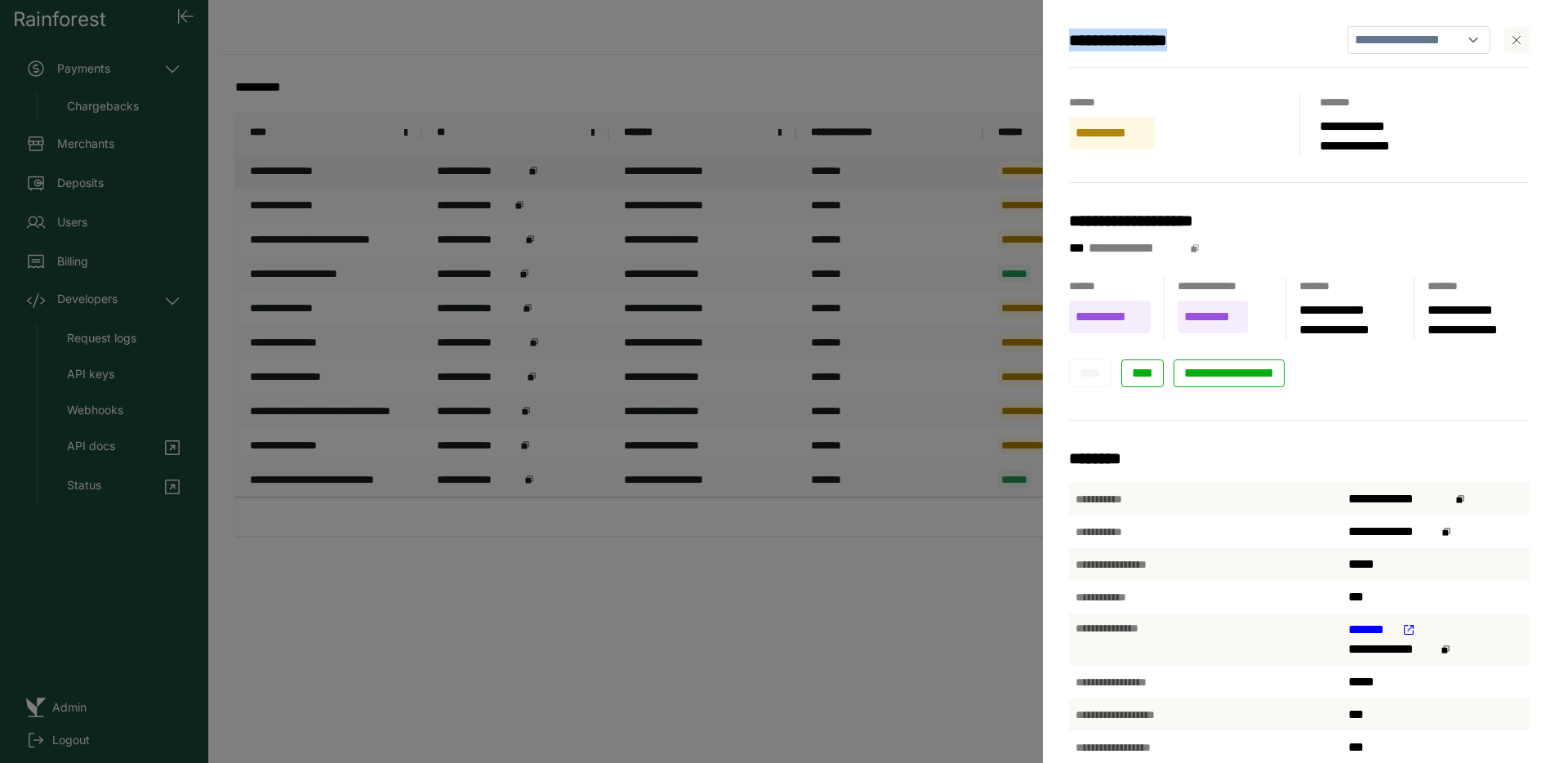 drag, startPoint x: 1199, startPoint y: 38, endPoint x: 1073, endPoint y: 43, distance: 126.09917 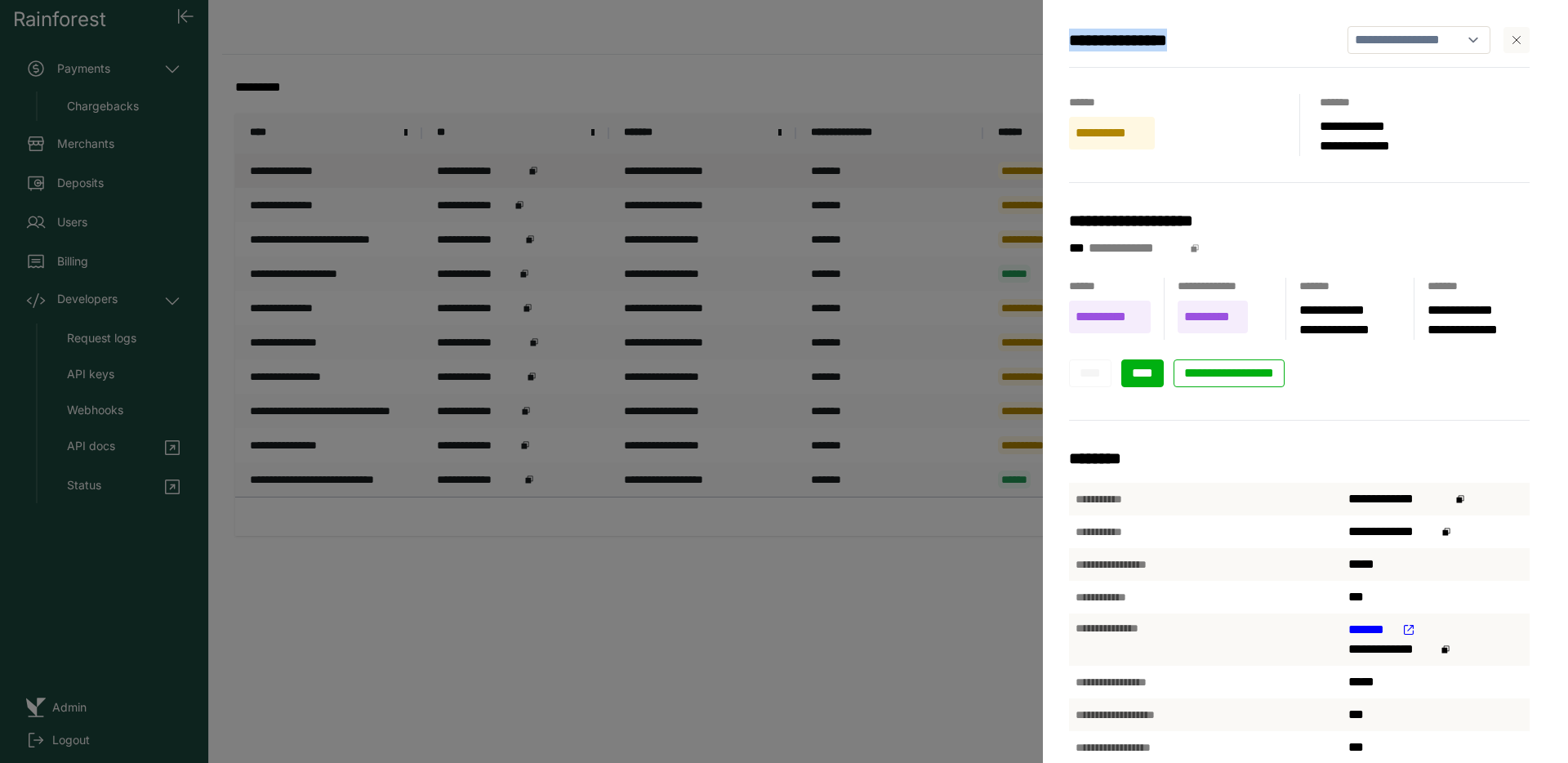 click on "****" at bounding box center [1143, 373] 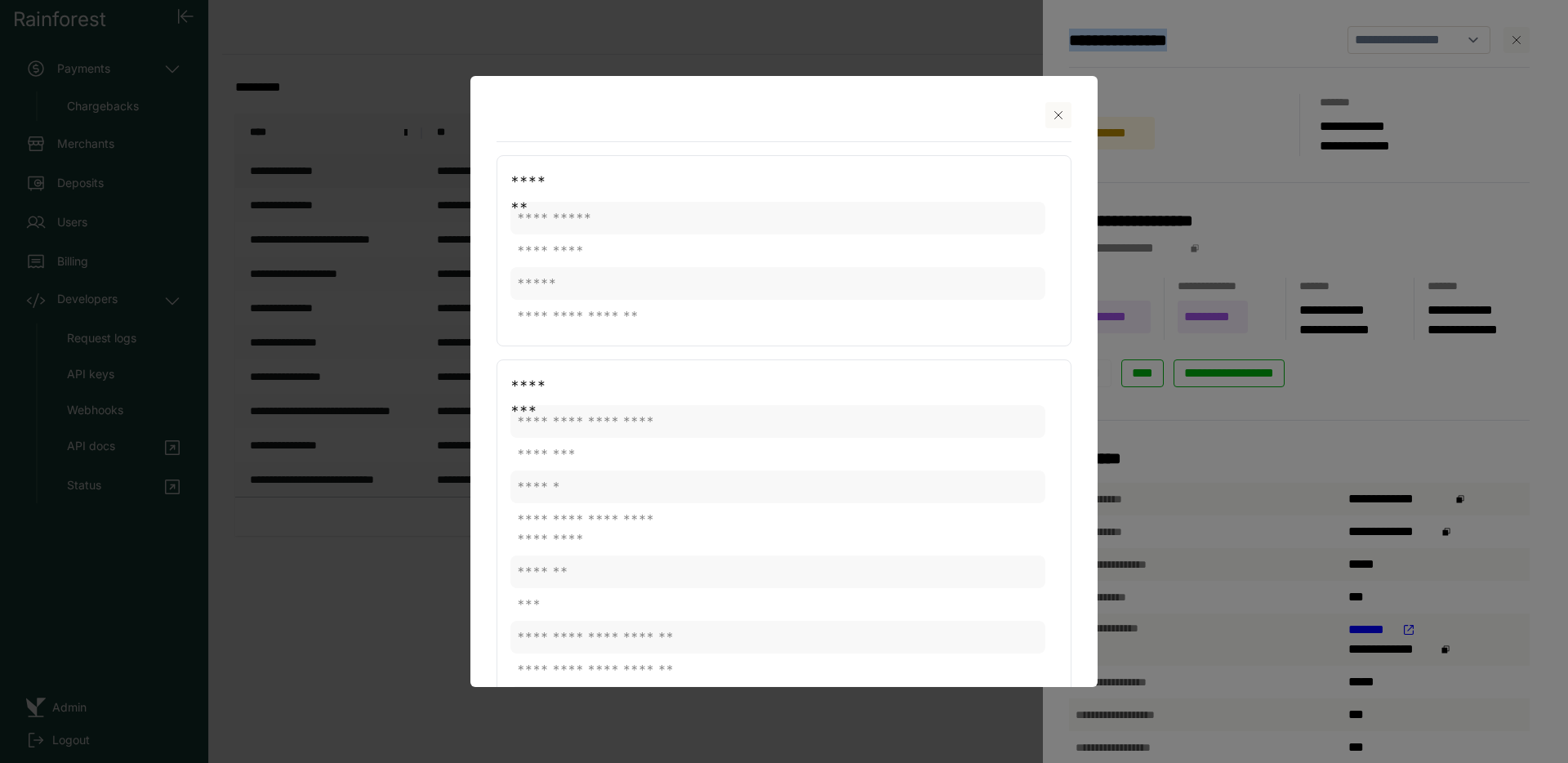 click 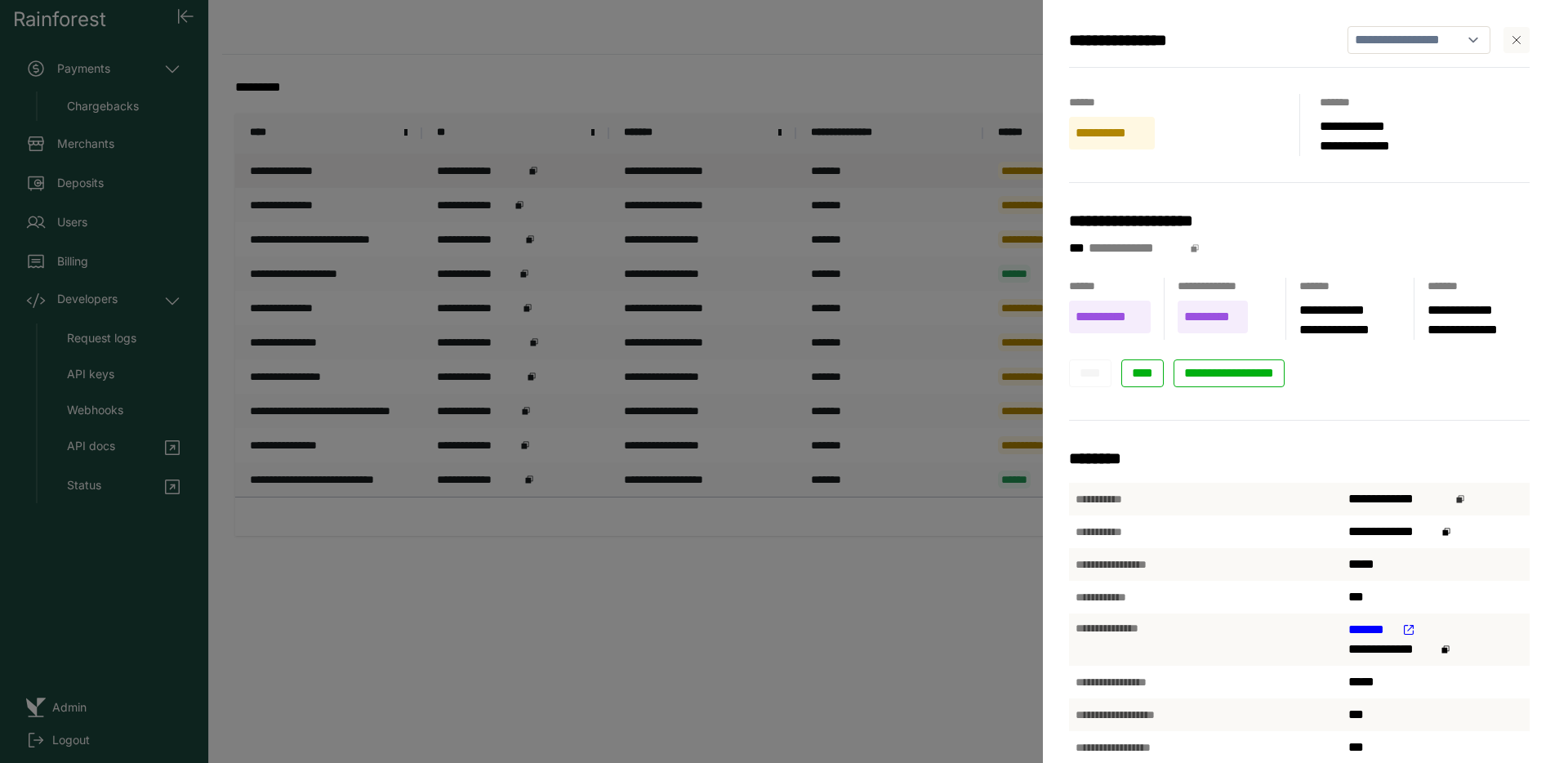 click 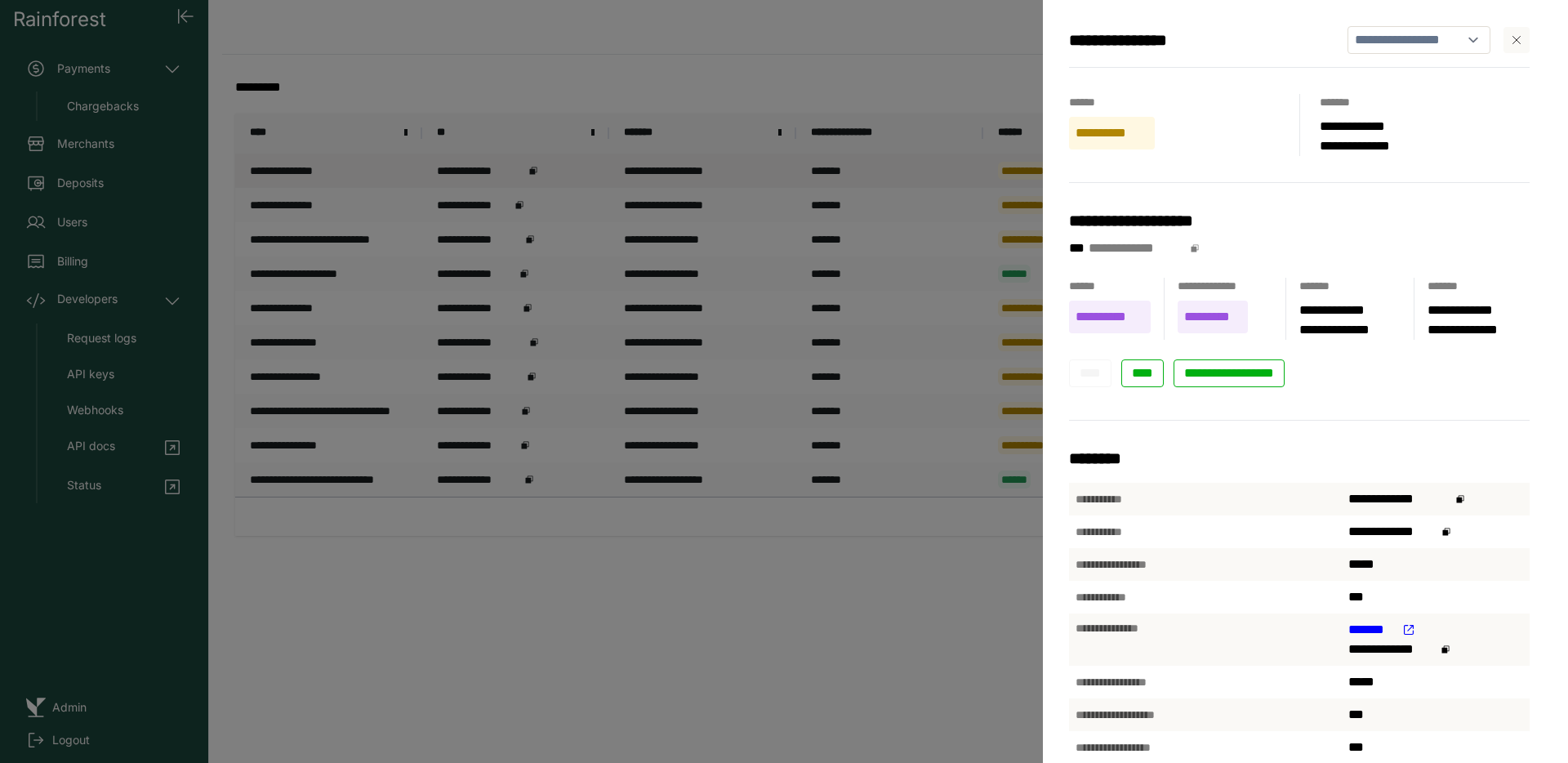 click on "******" at bounding box center [1184, 105] 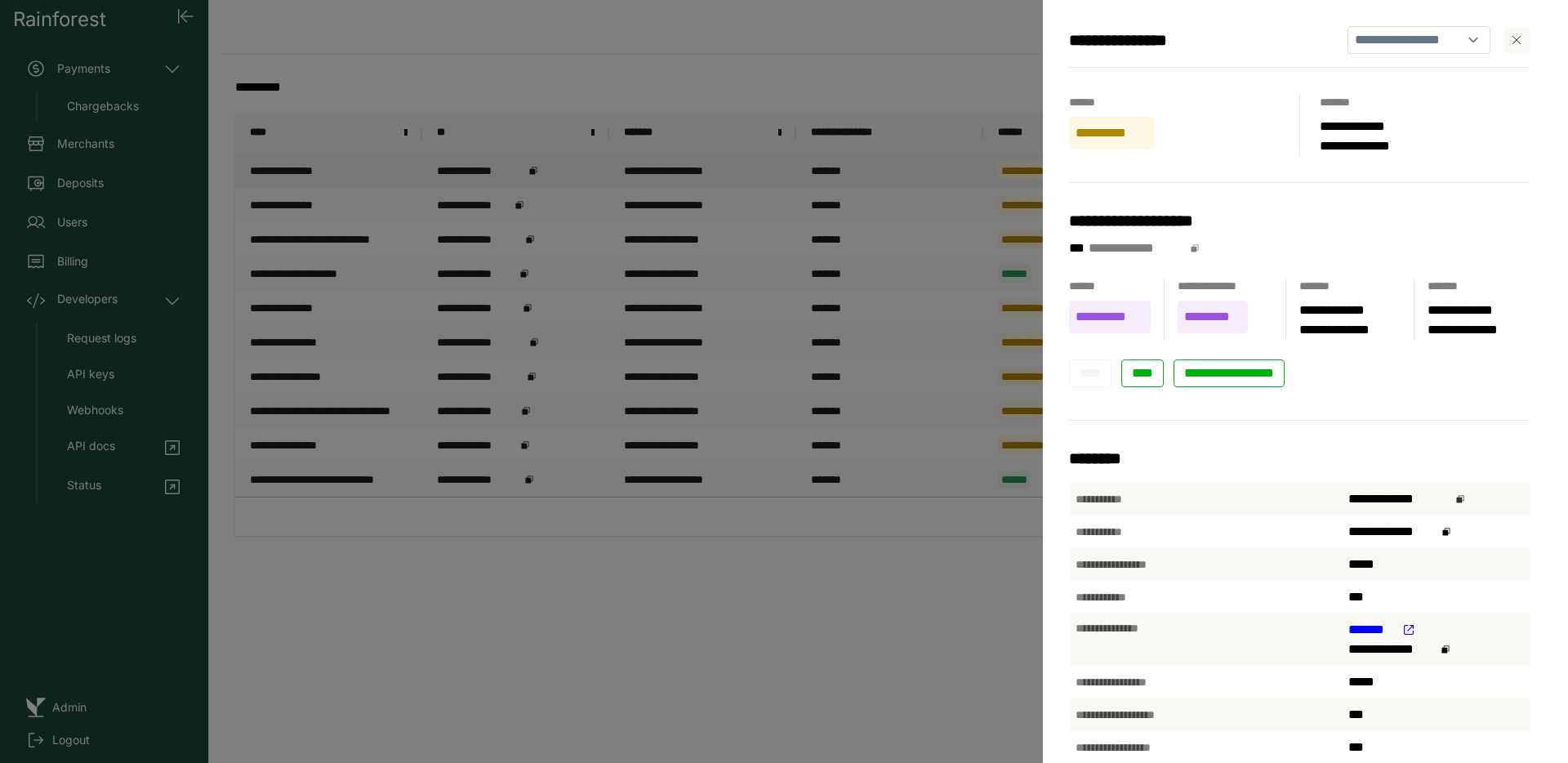 click 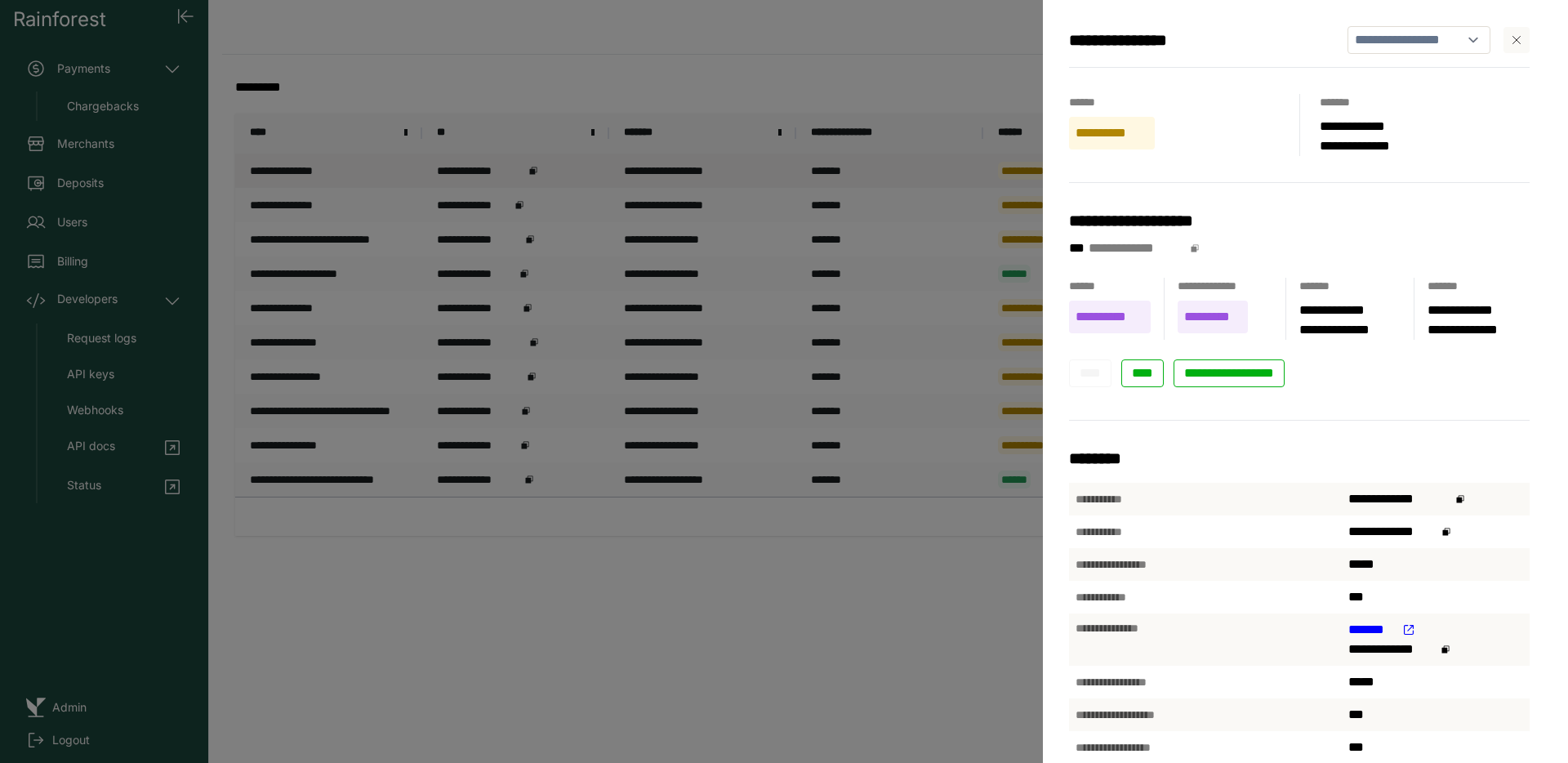 click on "**********" at bounding box center [784, 382] 